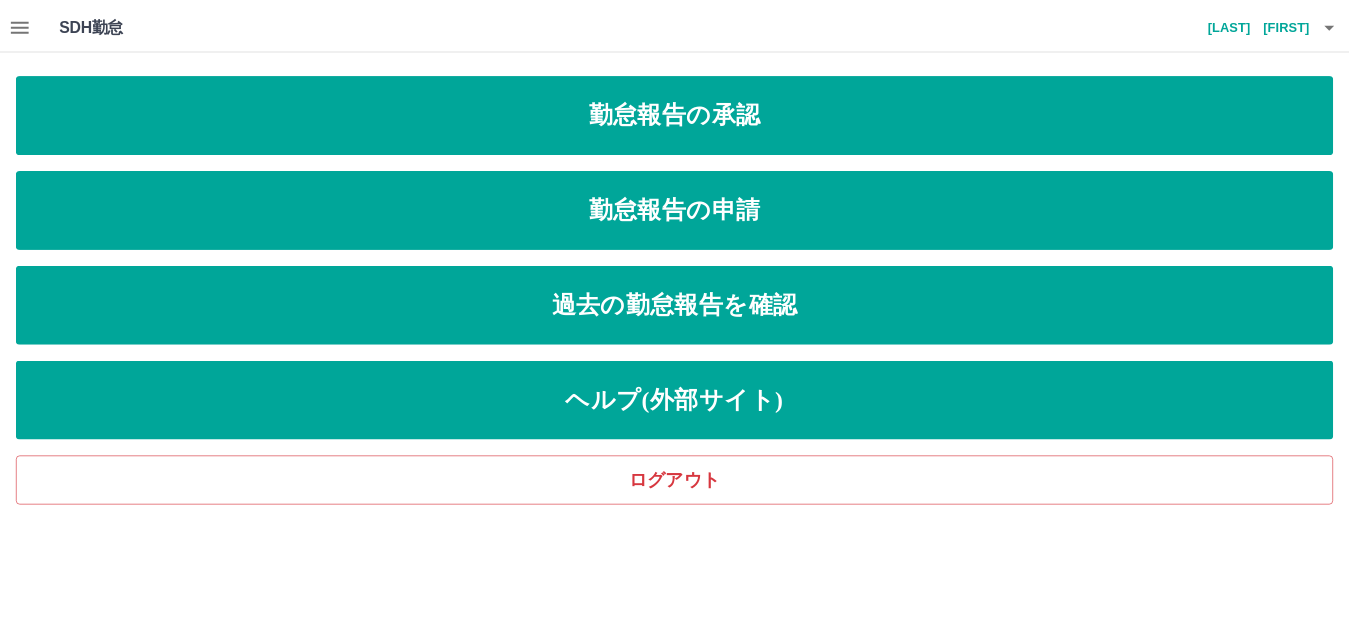 scroll, scrollTop: 0, scrollLeft: 0, axis: both 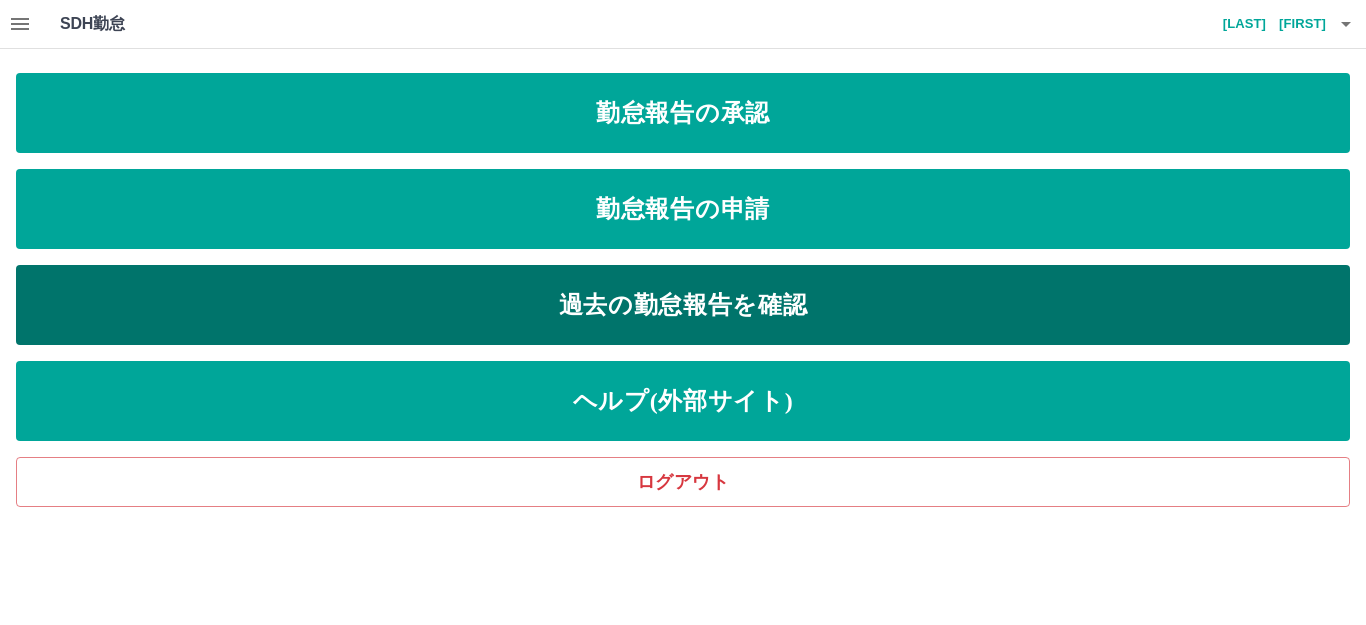 click on "過去の勤怠報告を確認" at bounding box center (683, 305) 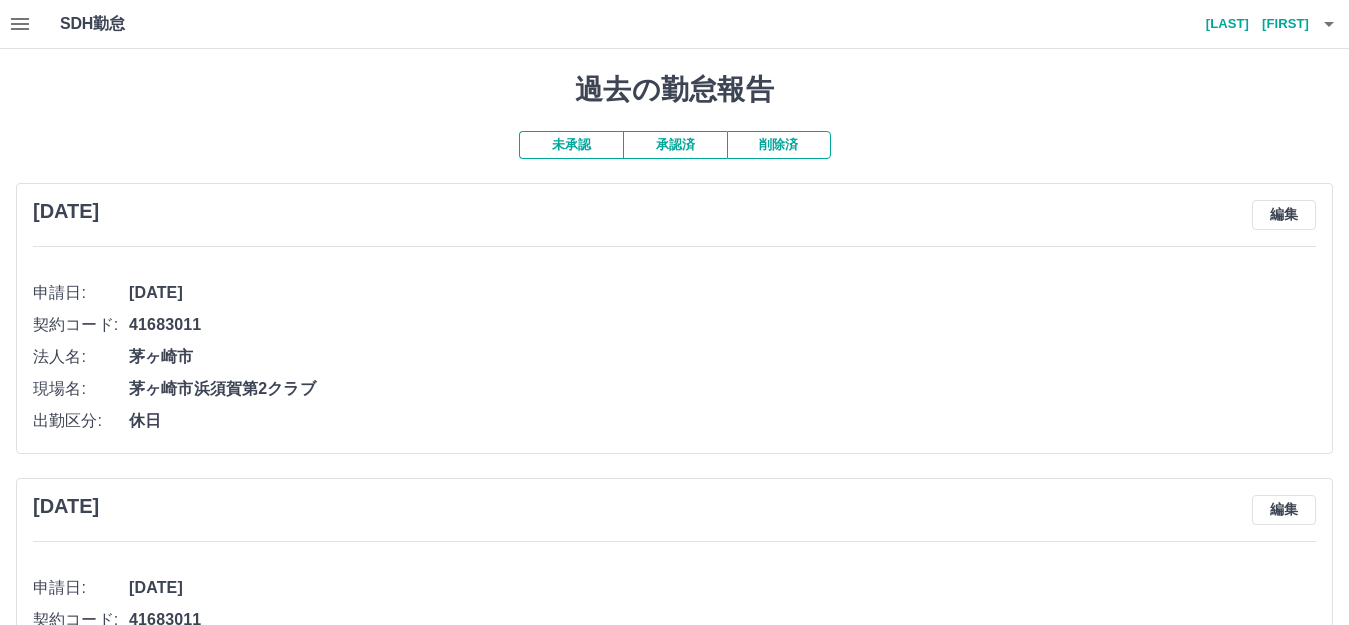 click on "承認済" at bounding box center [675, 145] 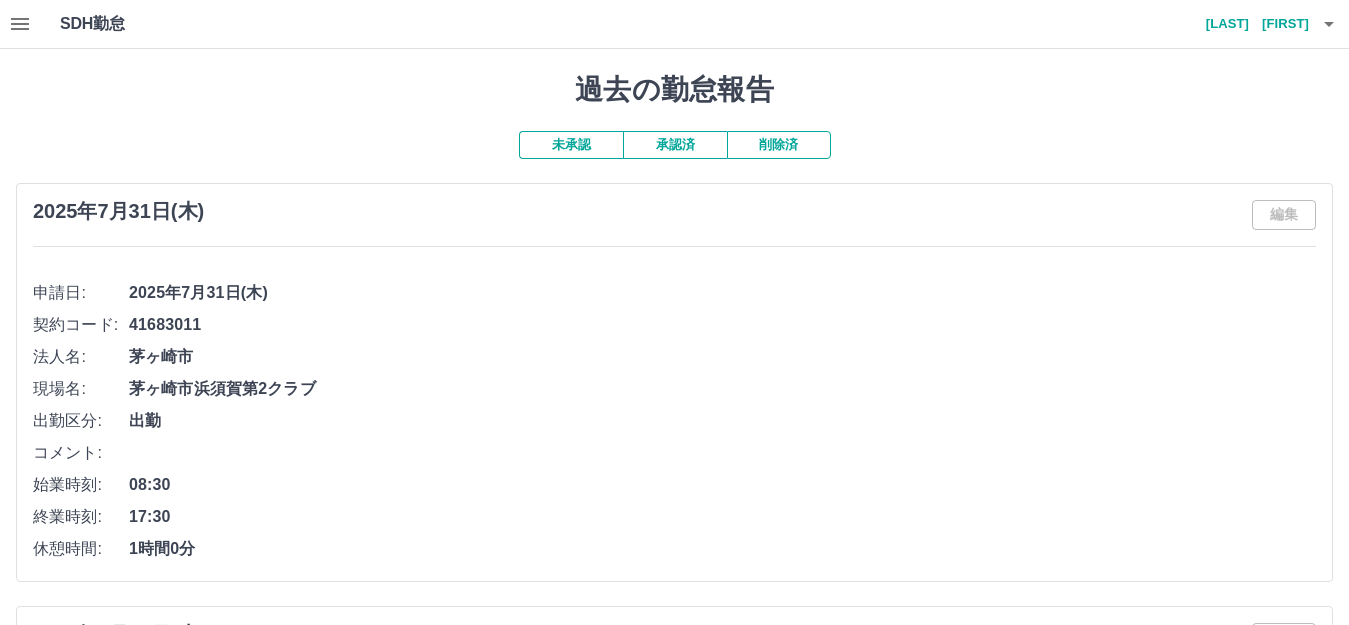 click 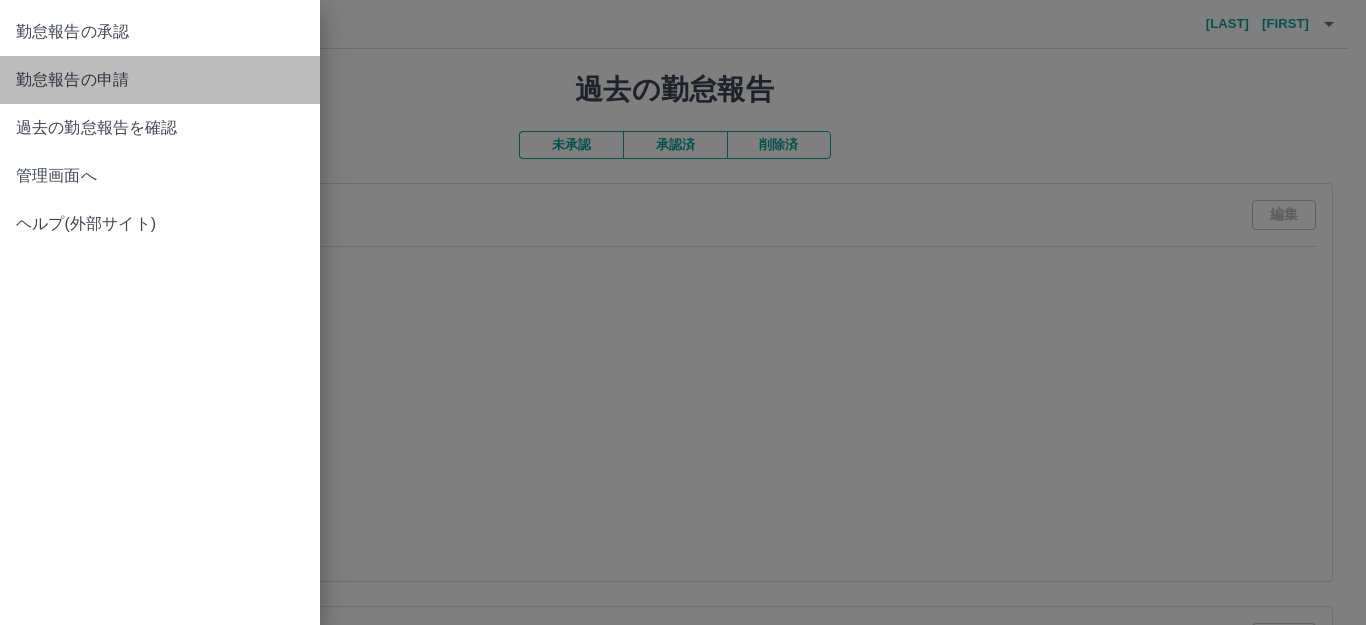 click on "勤怠報告の申請" at bounding box center [160, 80] 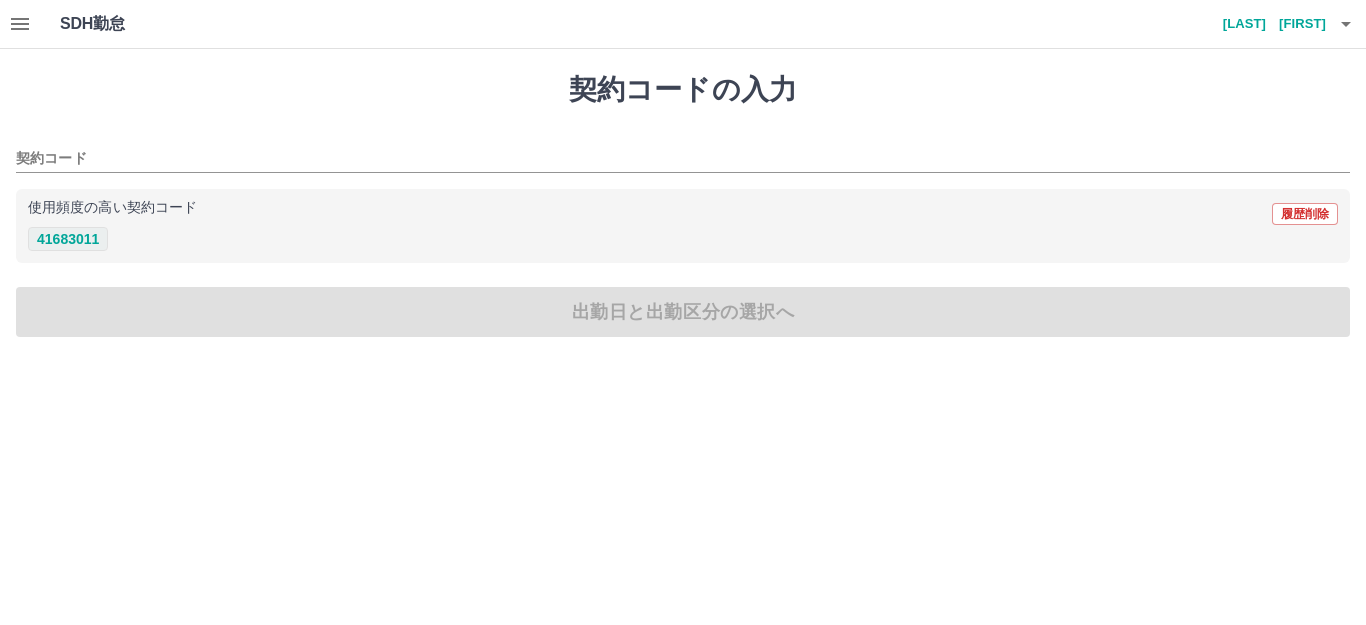 click on "41683011" at bounding box center [68, 239] 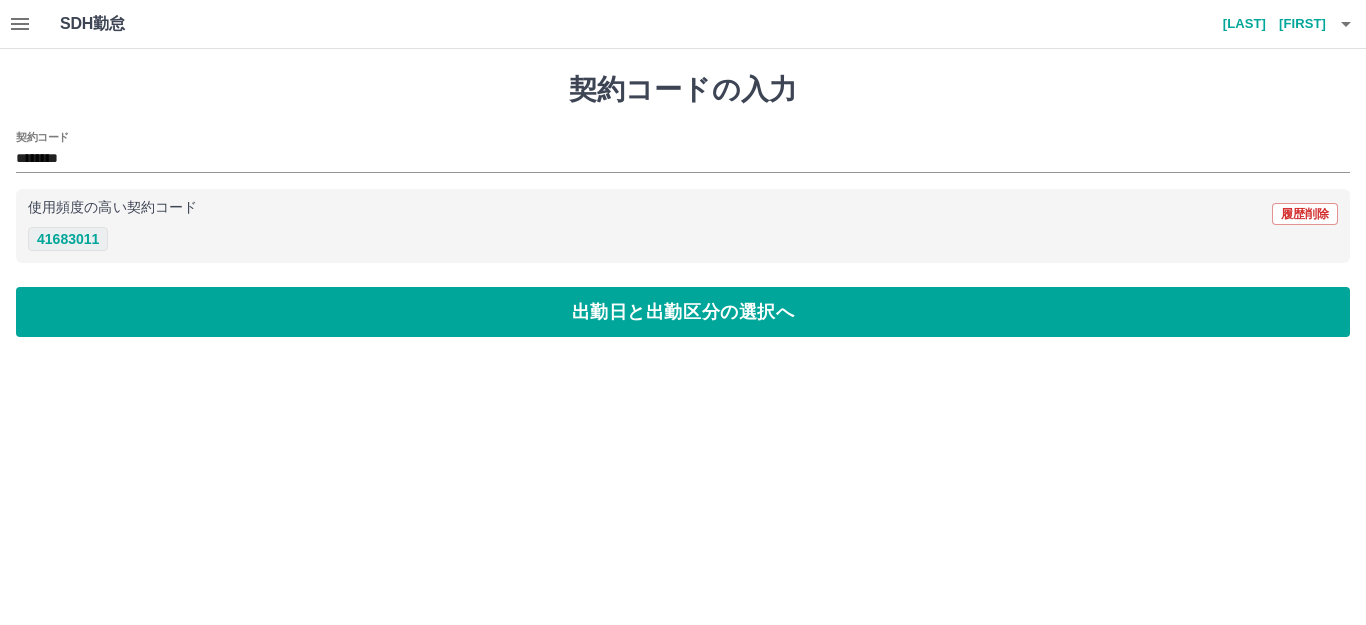 type on "********" 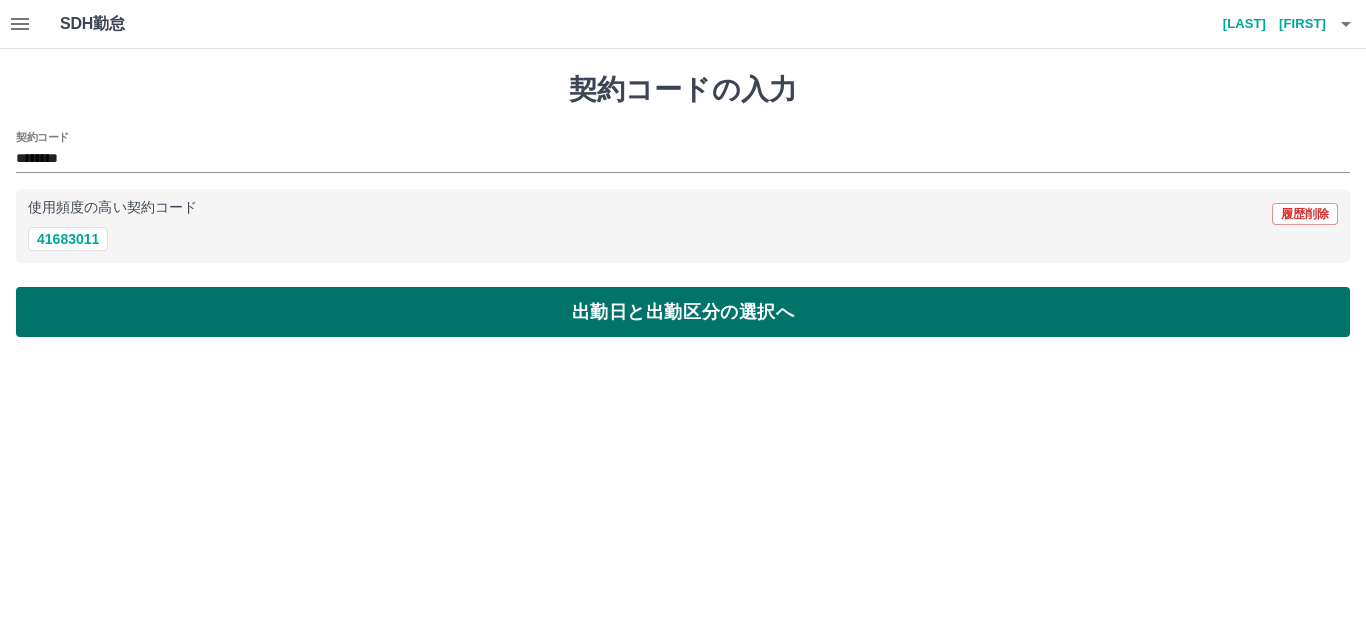 click on "出勤日と出勤区分の選択へ" at bounding box center [683, 312] 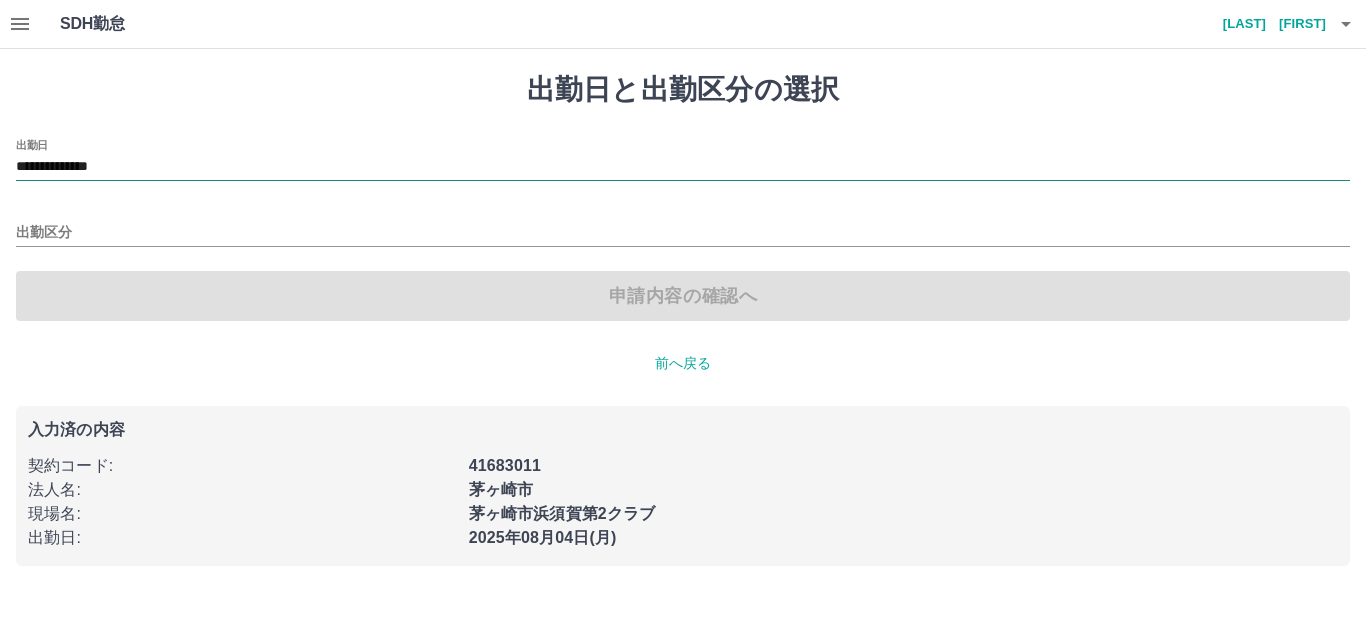 click on "**********" at bounding box center (683, 167) 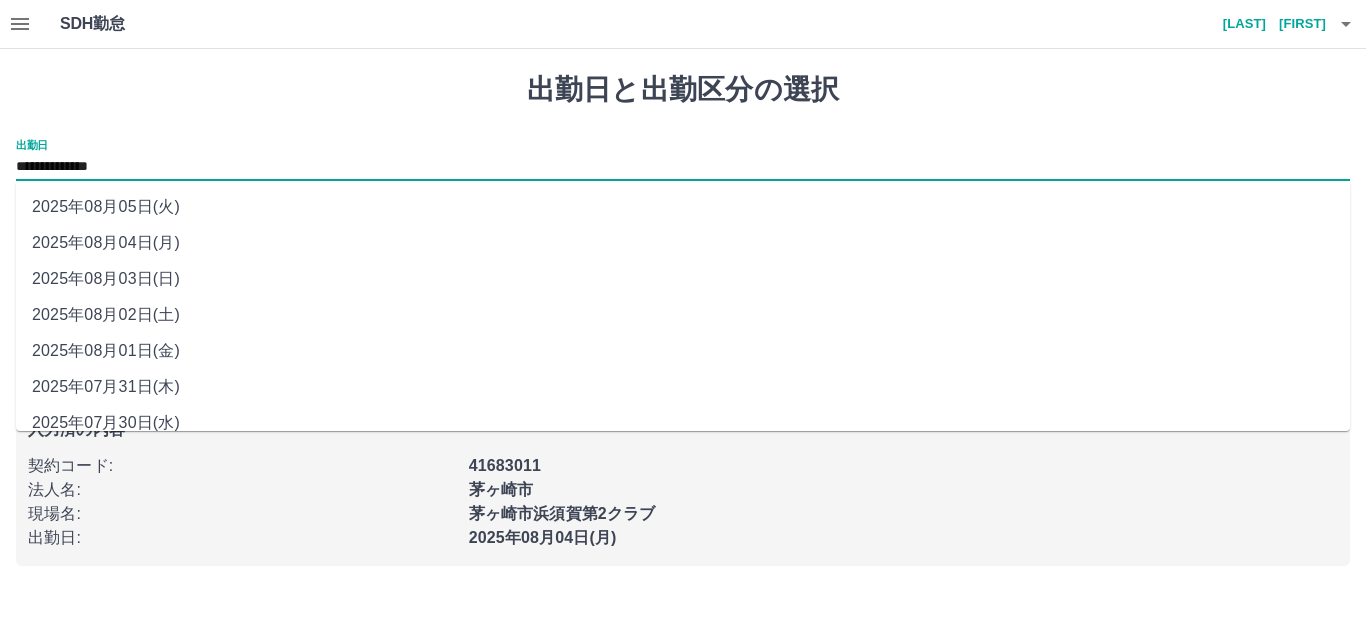 click on "2025年08月01日(金)" at bounding box center (683, 351) 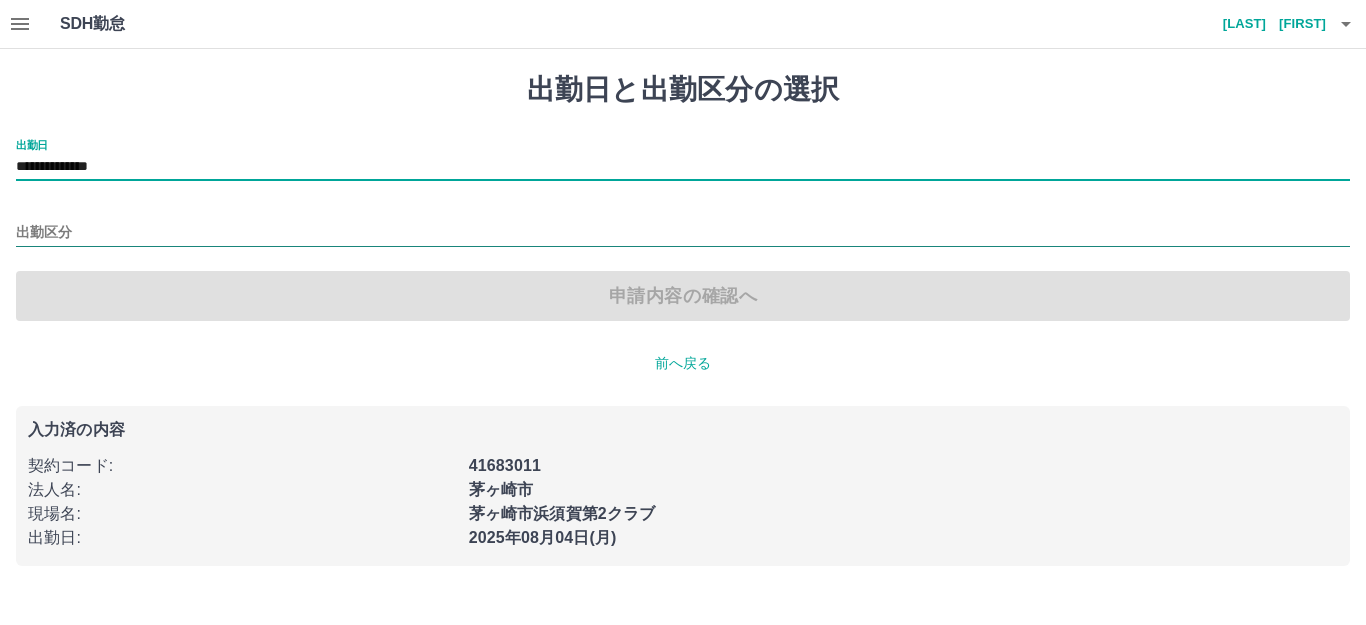 click on "出勤区分" at bounding box center (683, 233) 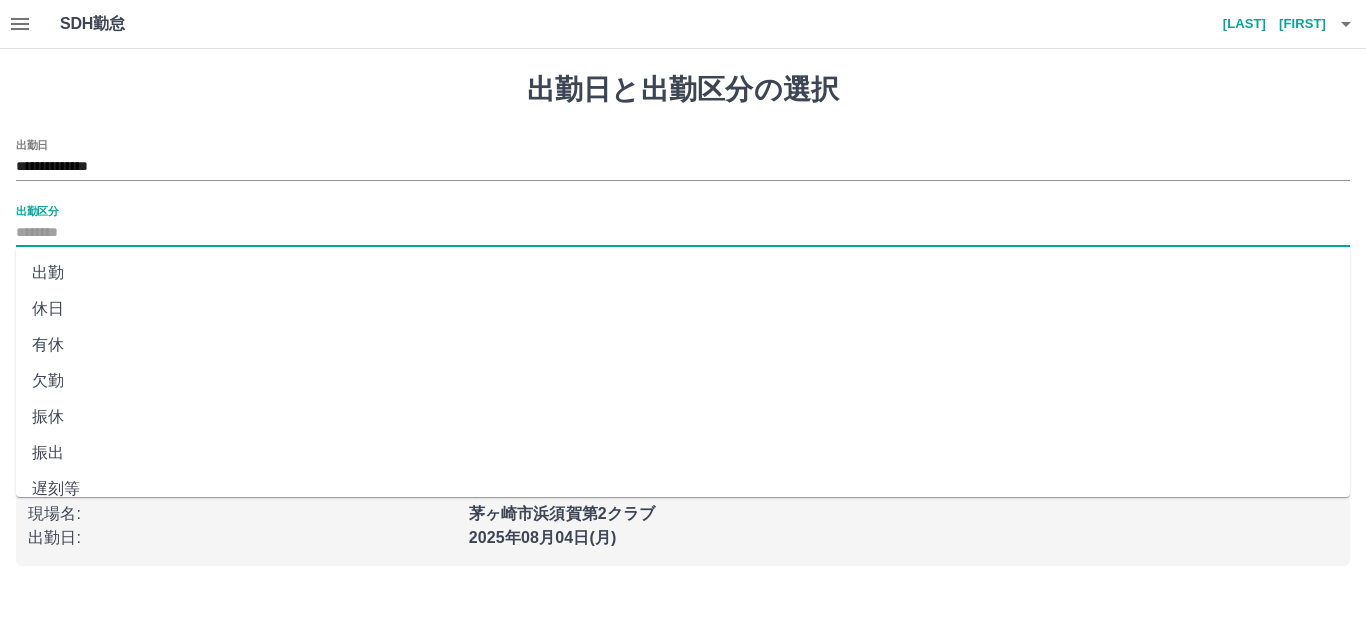 click on "出勤" at bounding box center [683, 273] 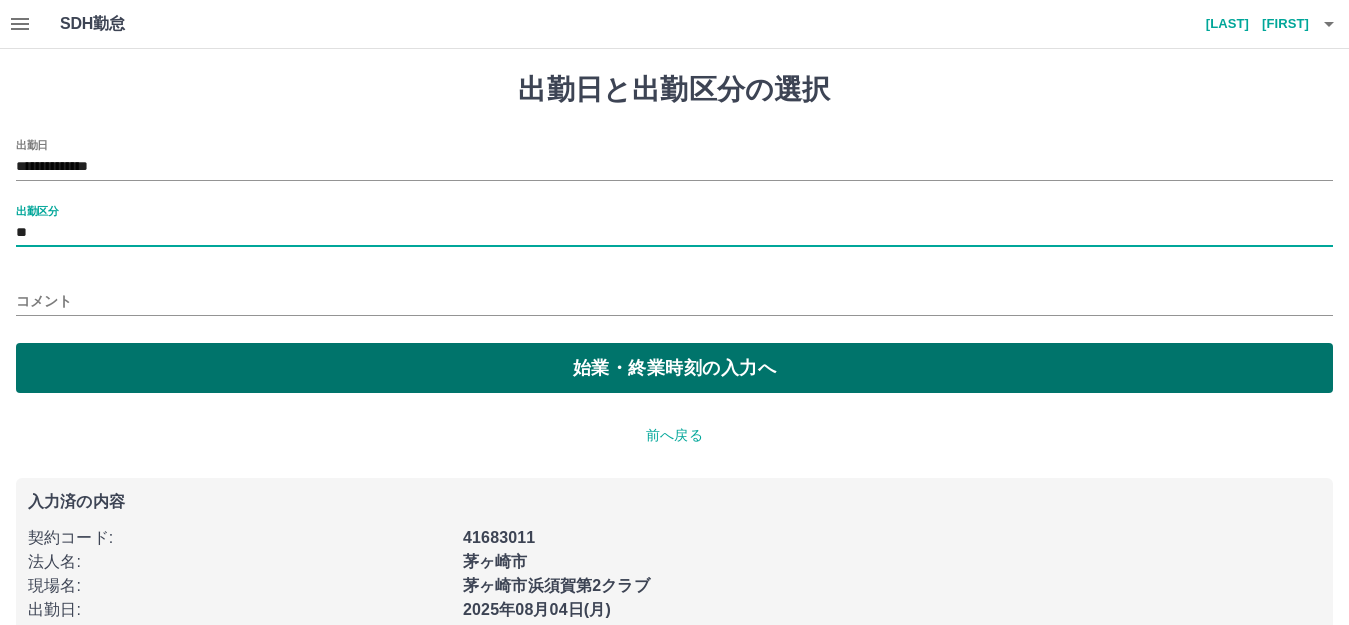 click on "始業・終業時刻の入力へ" at bounding box center [674, 368] 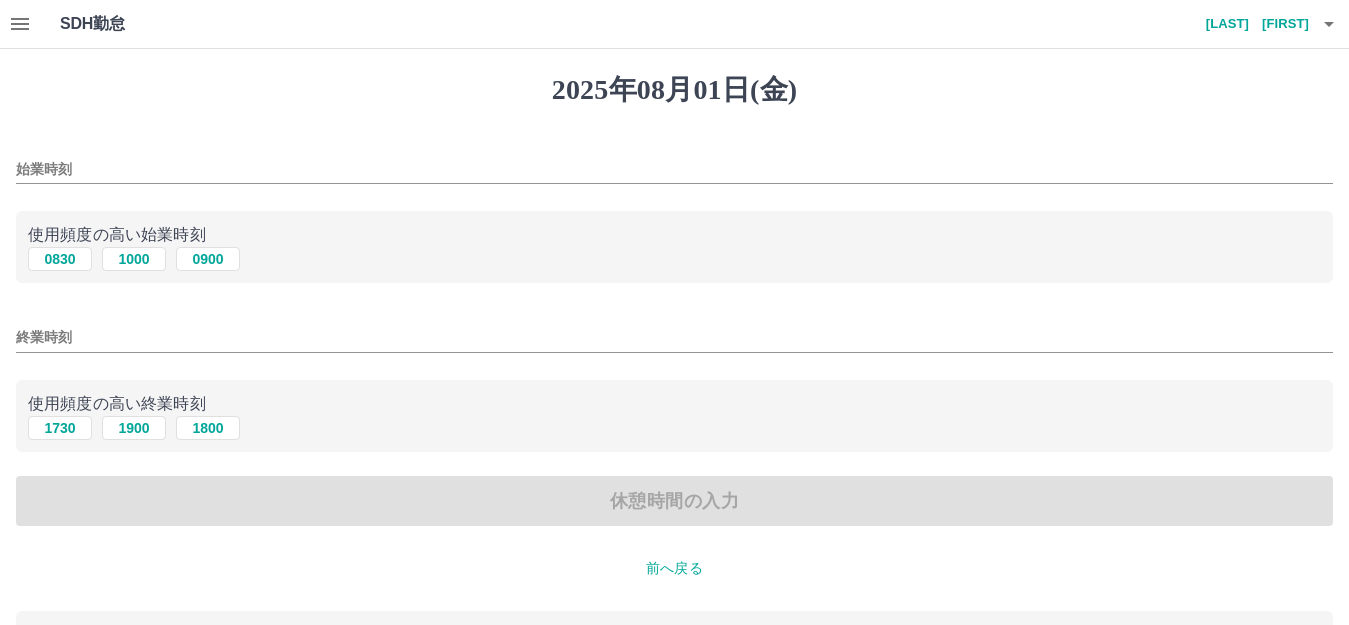 click on "始業時刻" at bounding box center [674, 169] 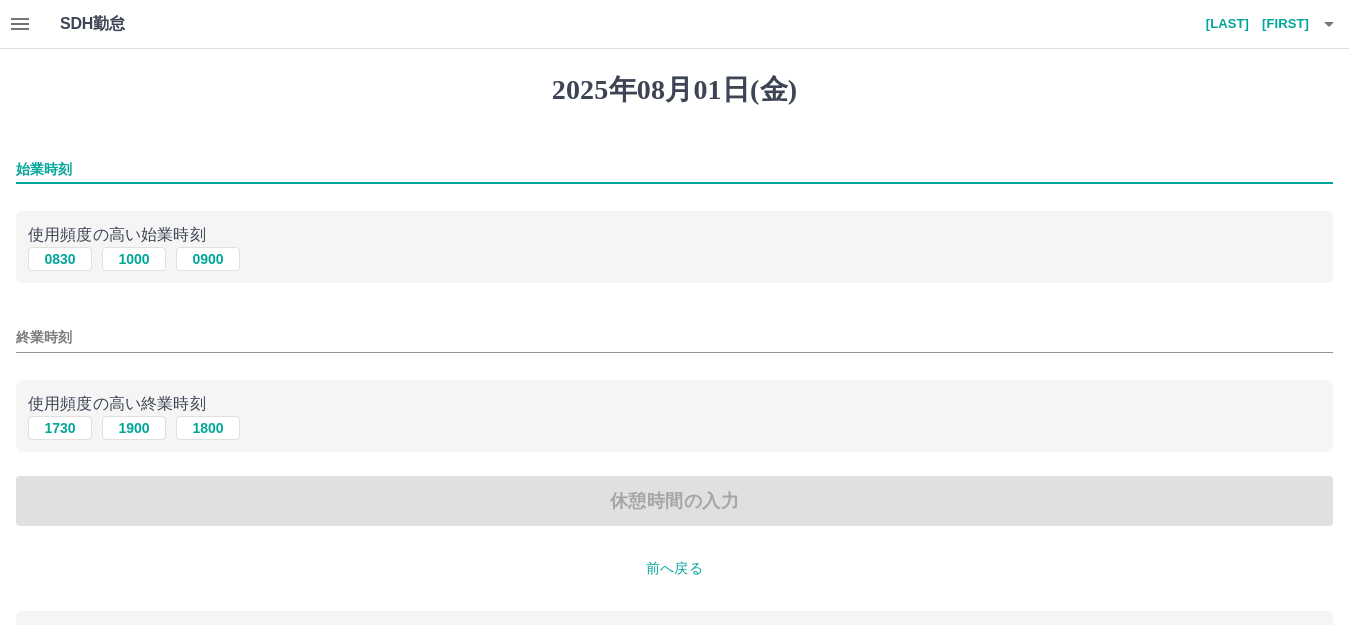 type on "****" 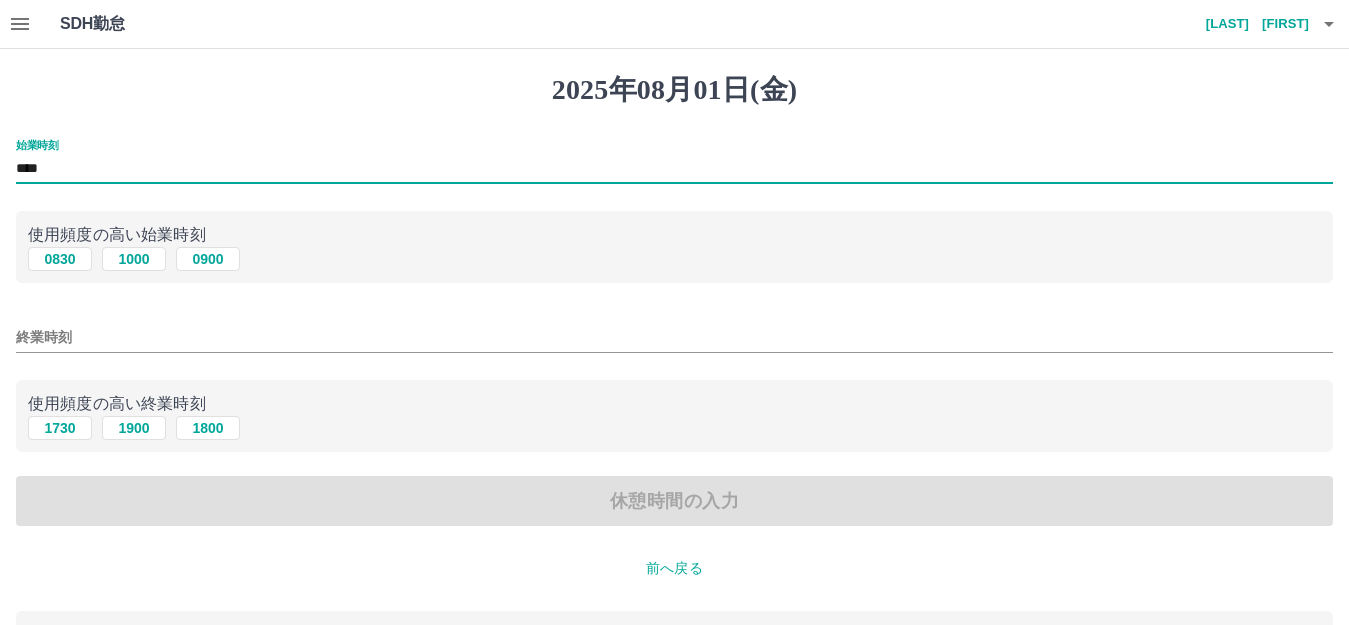 click on "終業時刻" at bounding box center [674, 331] 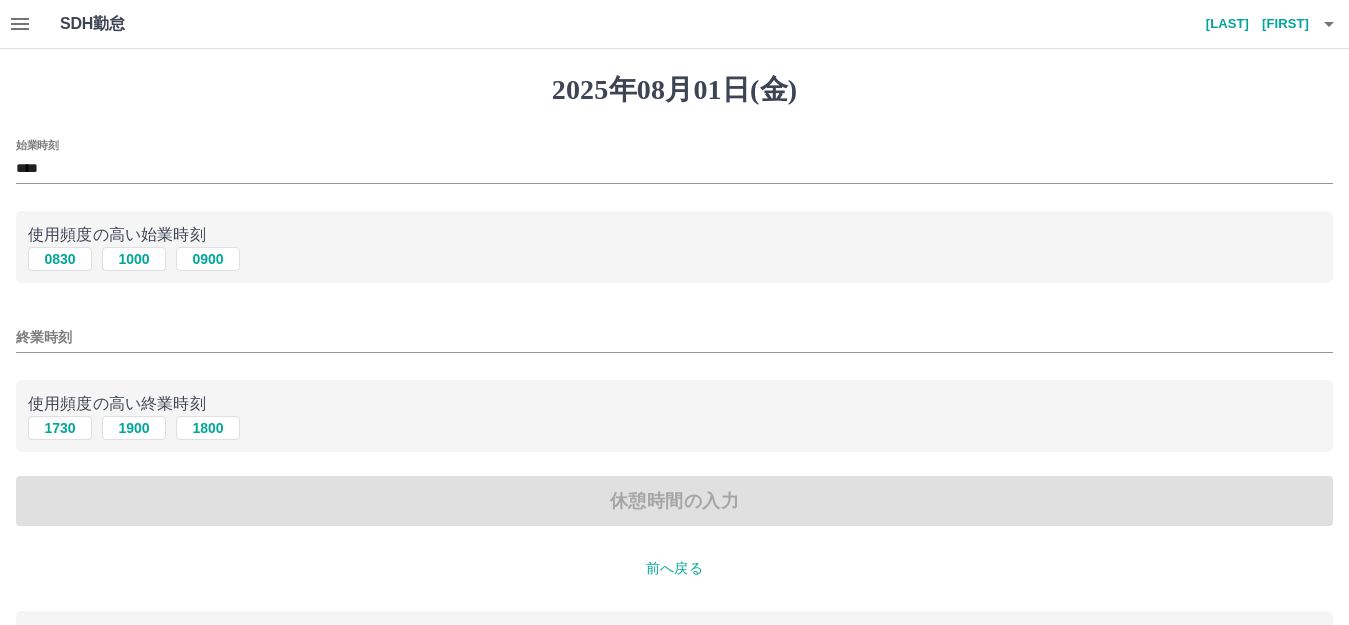 click on "終業時刻" at bounding box center [674, 337] 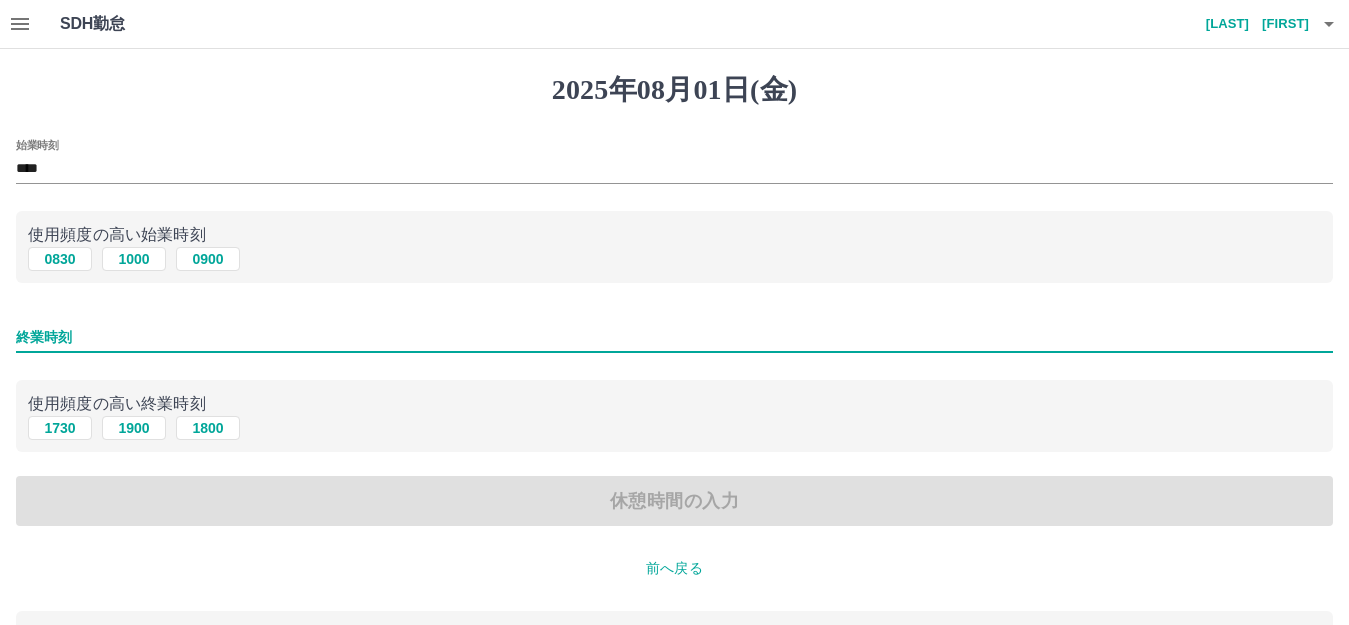 type on "****" 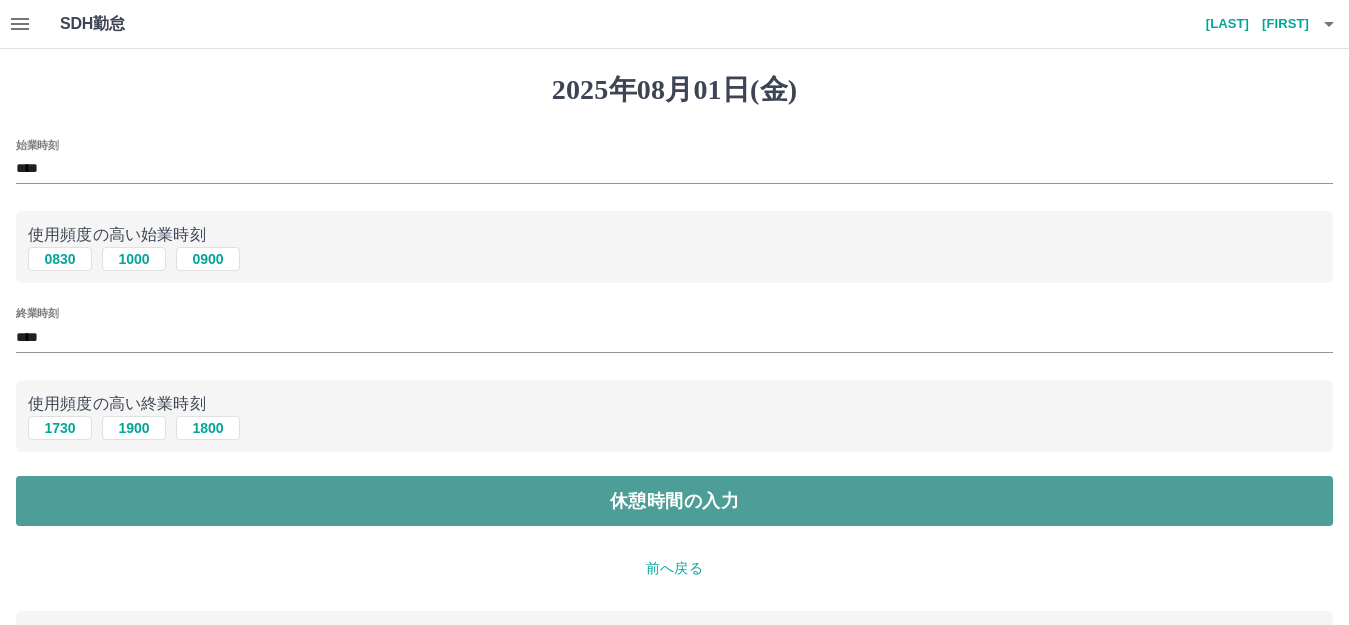click on "休憩時間の入力" at bounding box center [674, 501] 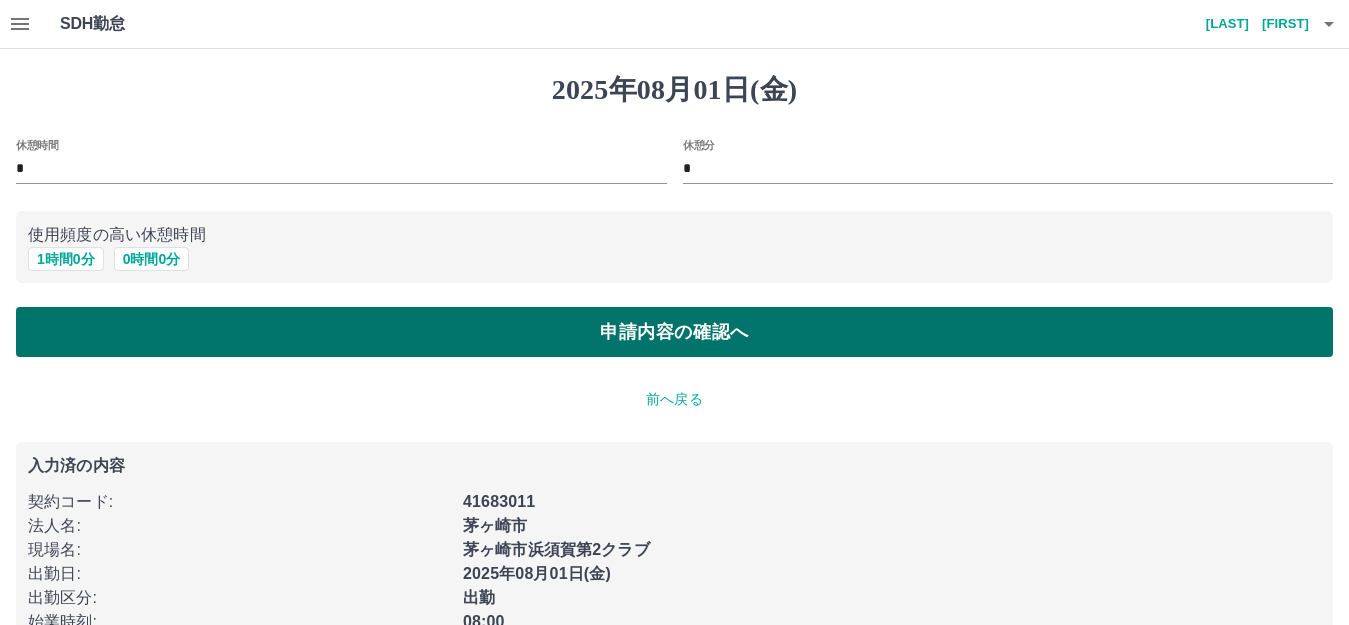 drag, startPoint x: 80, startPoint y: 260, endPoint x: 126, endPoint y: 342, distance: 94.02127 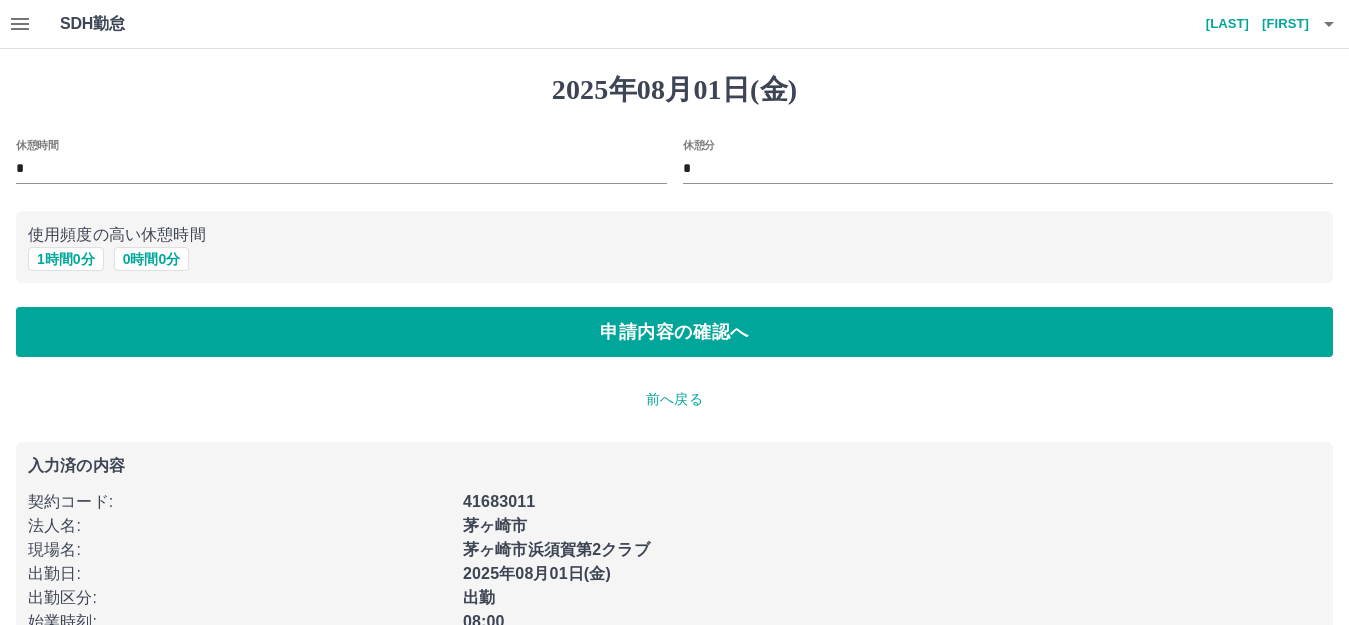 click on "[DATE] 休憩時間 * 休憩分 * 使用頻度の高い休憩時間 1 時間 0 分 0 時間 0 分 申請内容の確認へ 前へ戻る 入力済の内容 契約コード : [CONTRACT_CODE] 法人名 : [COMPANY_NAME] 現場名 : [CITY][CLUB_NAME] 出勤日 : [DATE] 出勤区分 : 出勤 始業時刻 : 08:00 終業時刻 : 17:00" at bounding box center [674, 373] 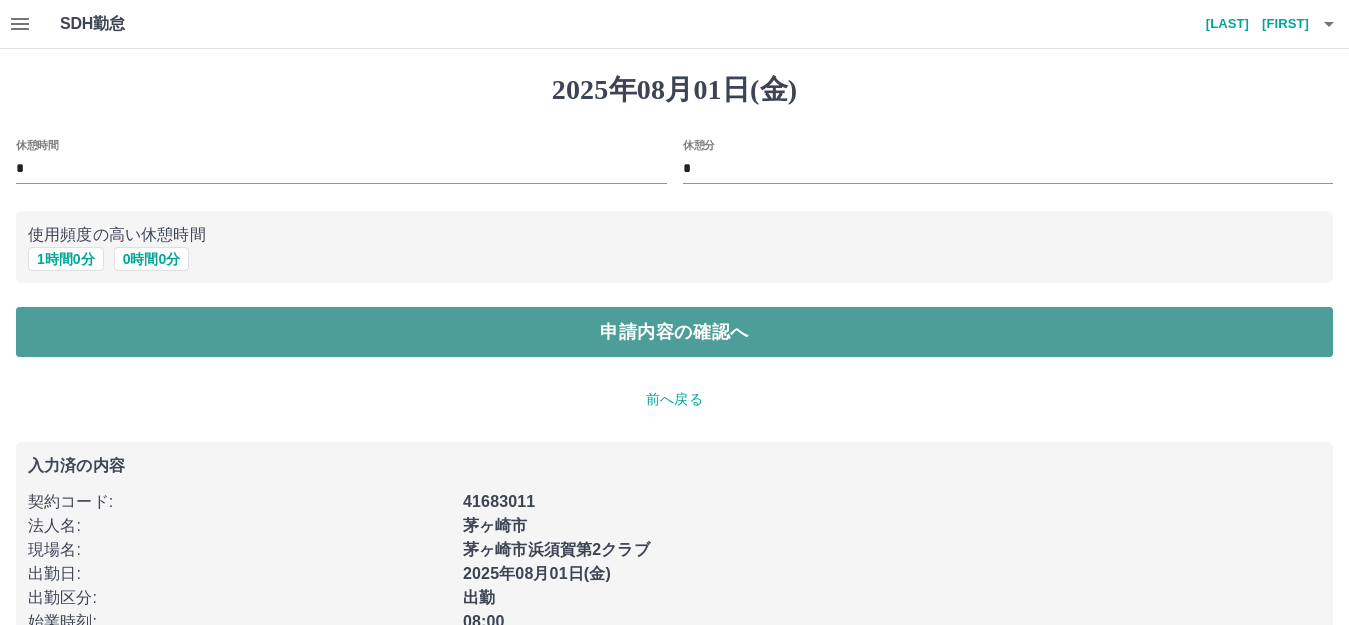 click on "申請内容の確認へ" at bounding box center [674, 332] 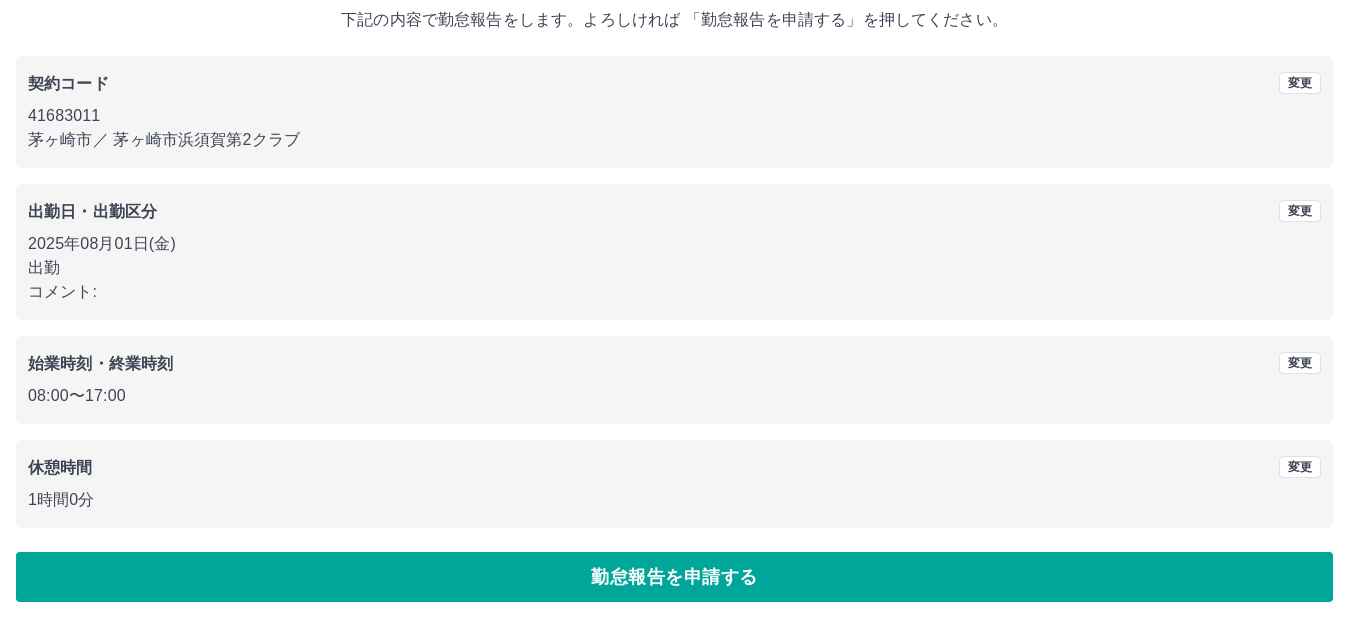 scroll, scrollTop: 124, scrollLeft: 0, axis: vertical 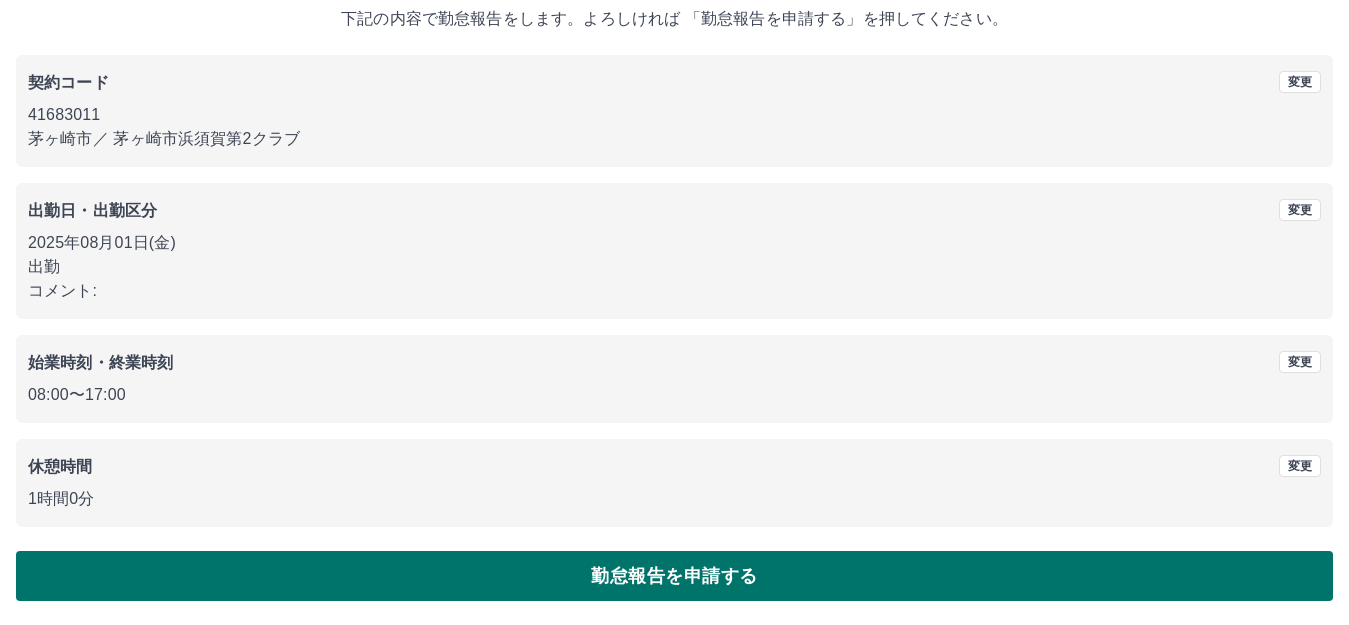 click on "勤怠報告を申請する" at bounding box center (674, 576) 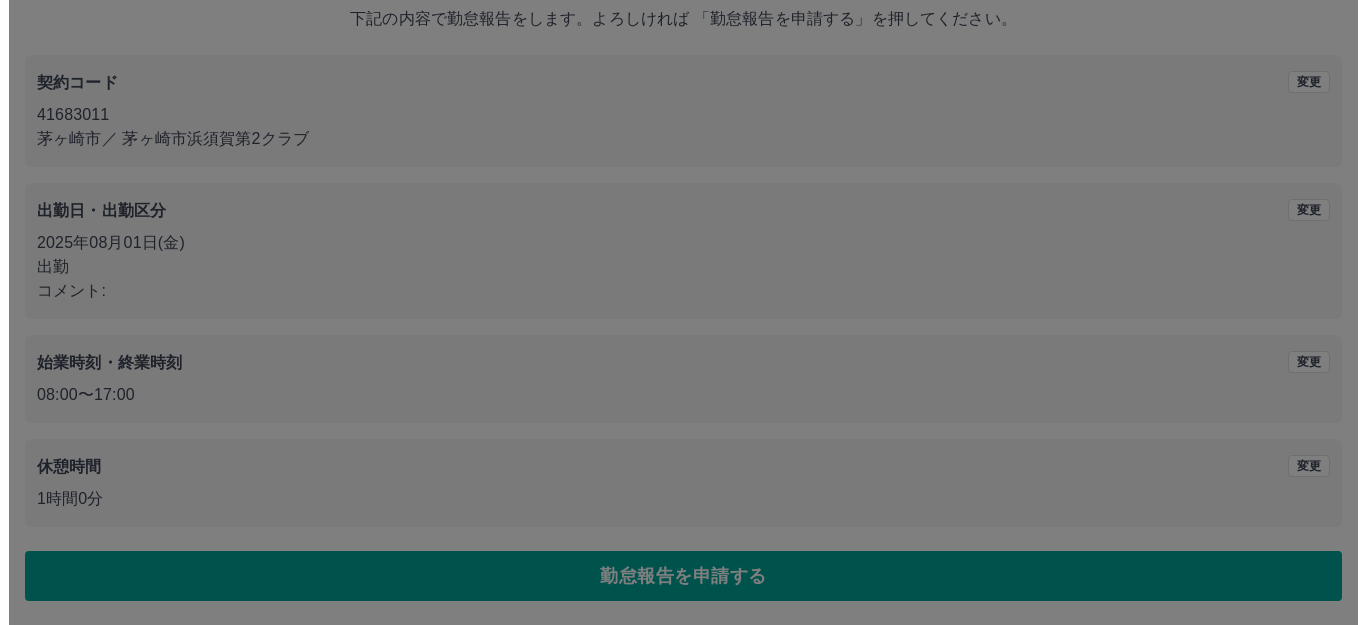 scroll, scrollTop: 0, scrollLeft: 0, axis: both 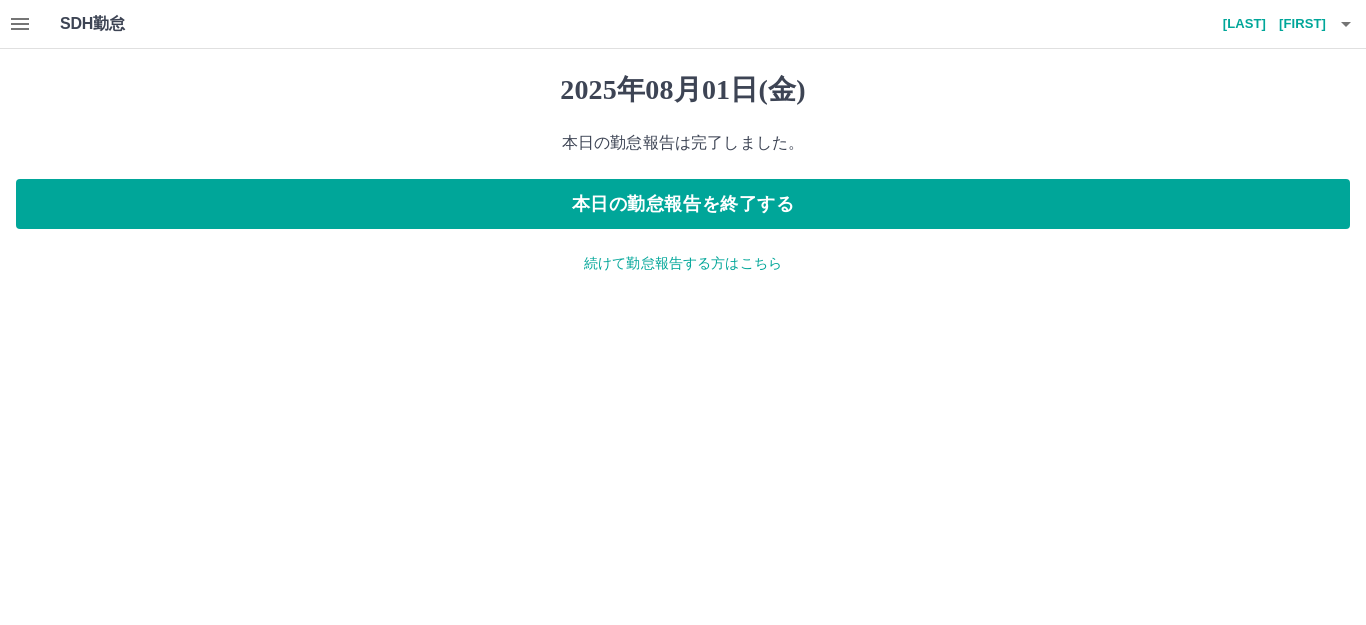 click on "続けて勤怠報告する方はこちら" at bounding box center [683, 263] 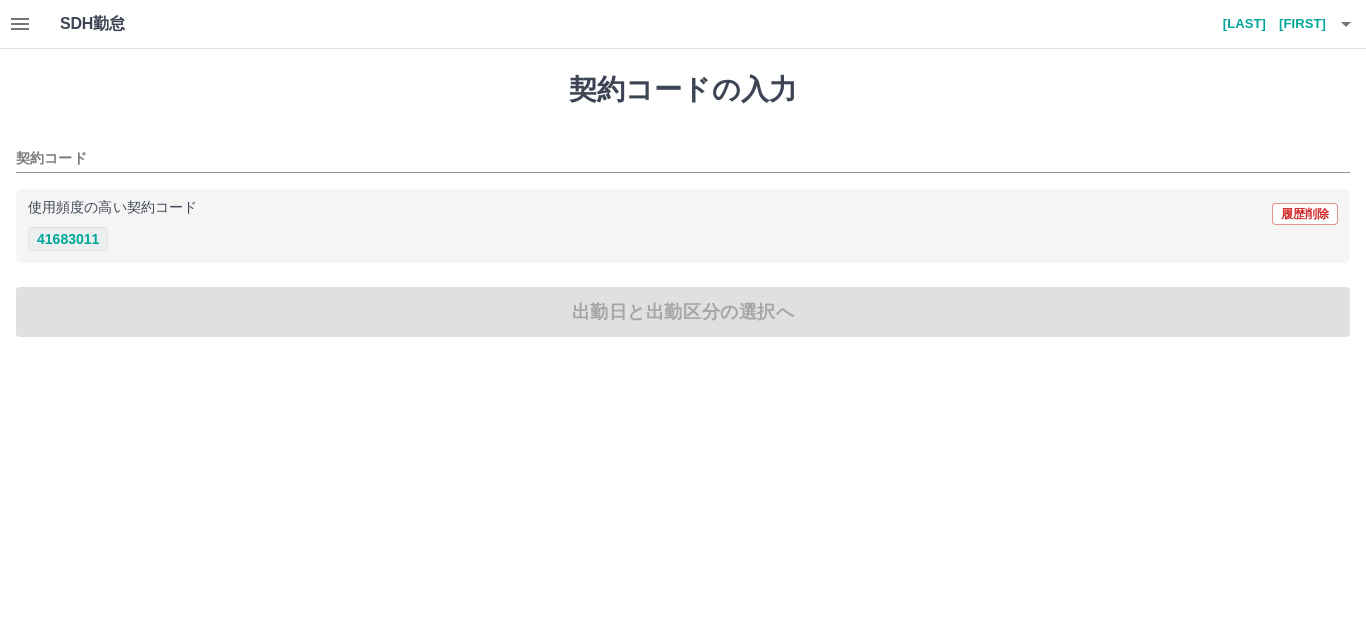 click on "41683011" at bounding box center (68, 239) 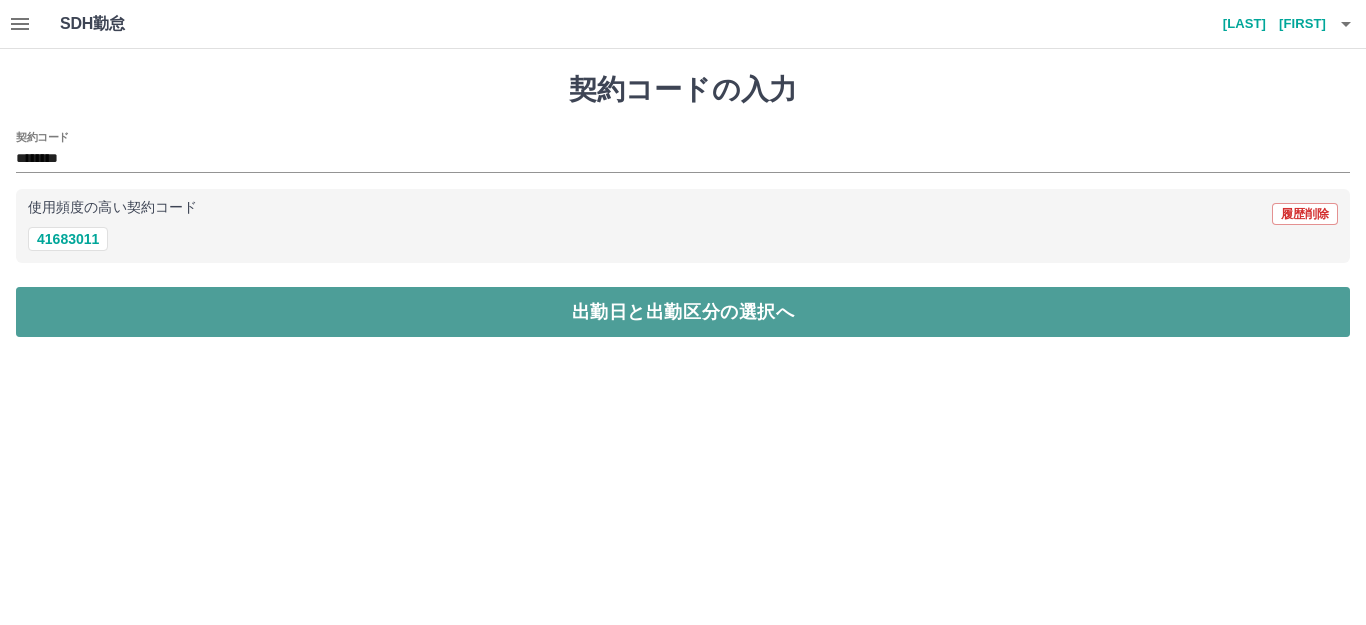 click on "出勤日と出勤区分の選択へ" at bounding box center (683, 312) 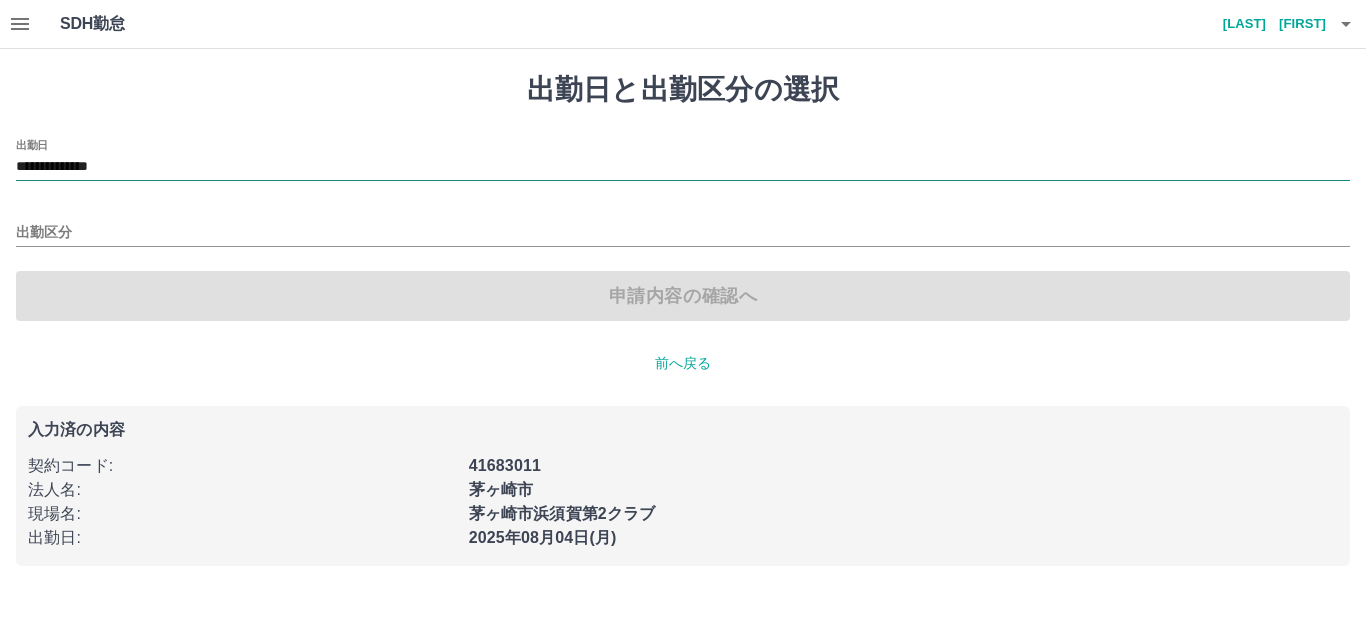 click on "**********" at bounding box center (683, 167) 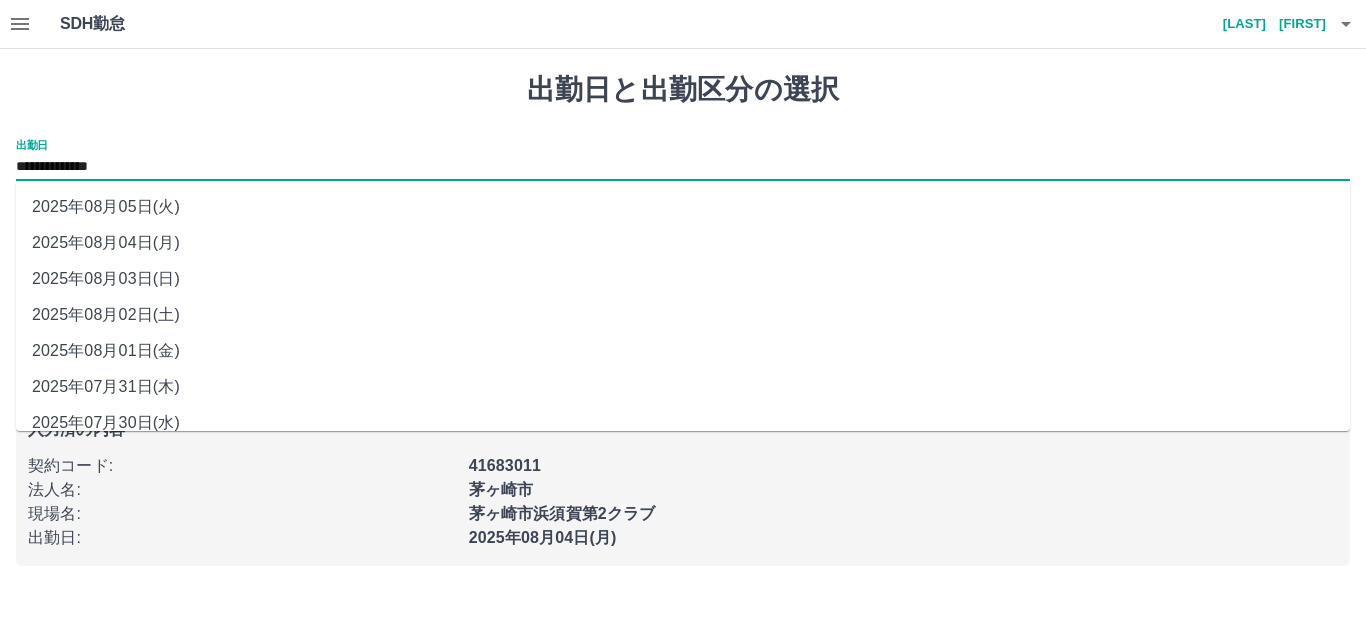 click on "2025年08月02日(土)" at bounding box center (683, 315) 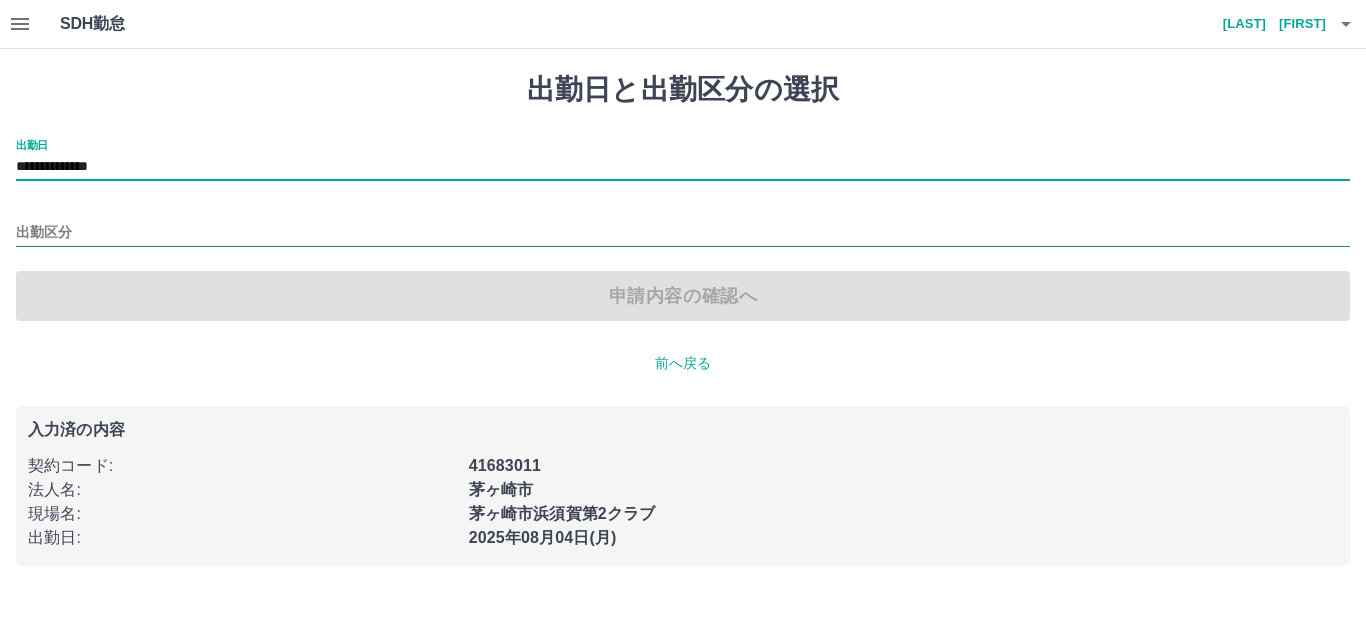 click on "出勤区分" at bounding box center [683, 233] 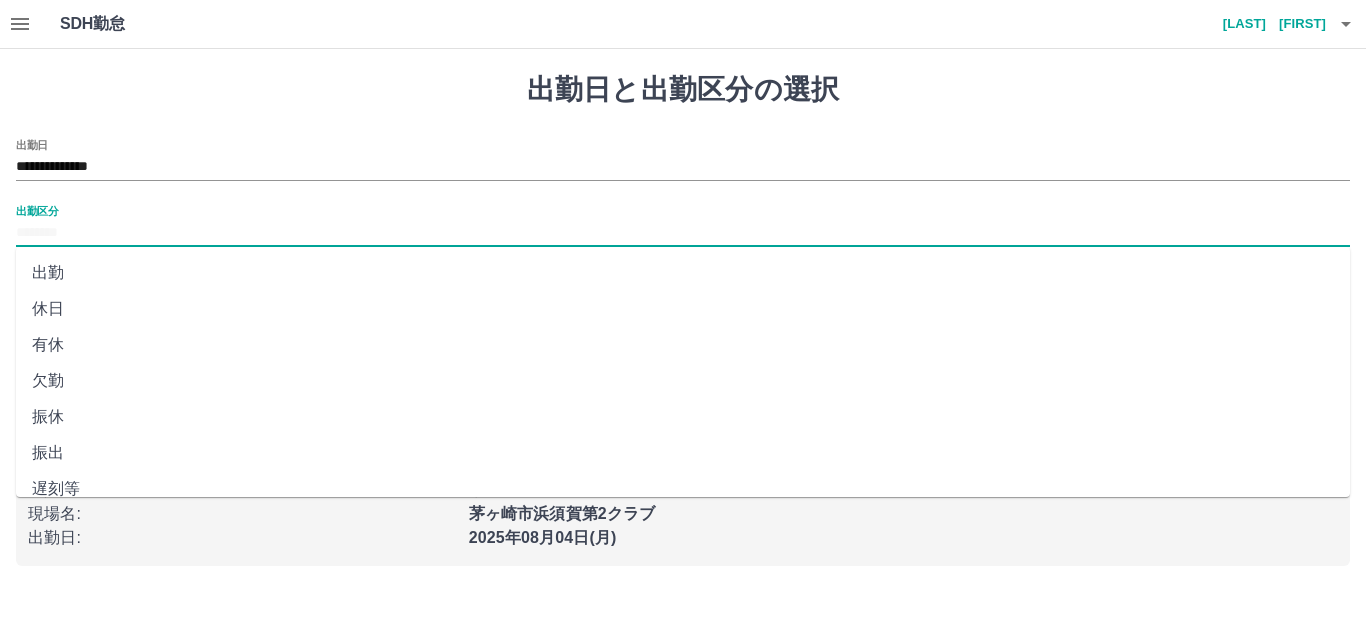 click on "休日" at bounding box center [683, 309] 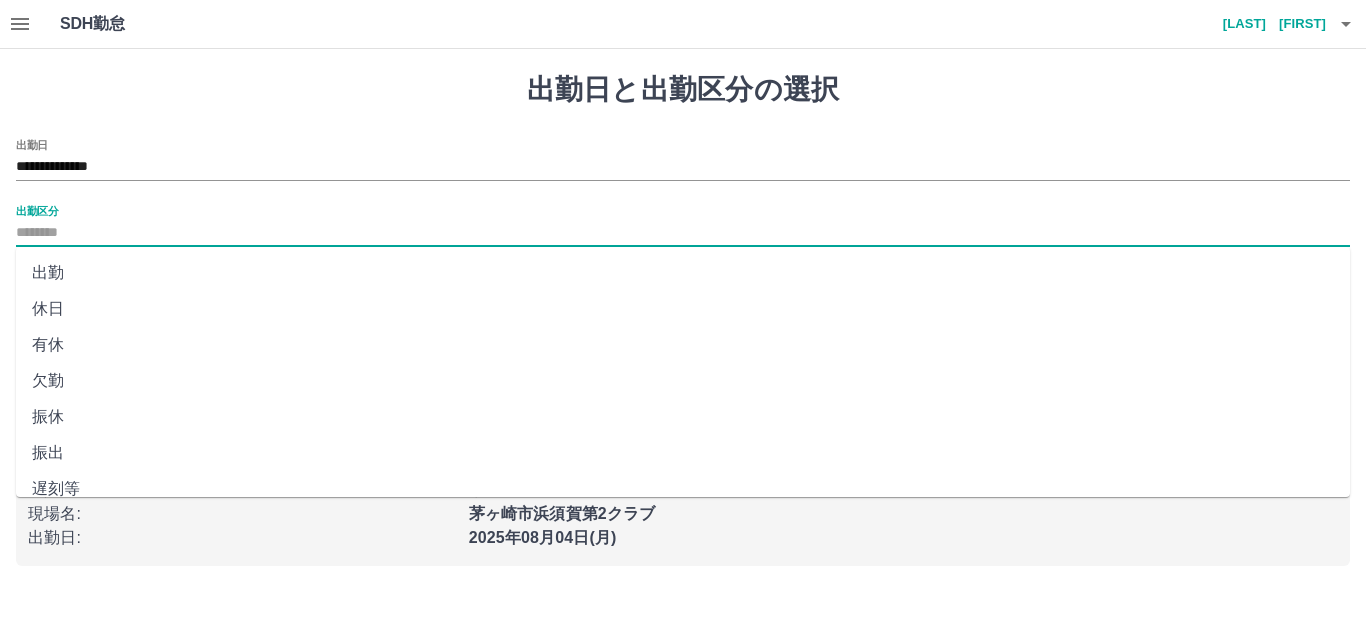 type on "**" 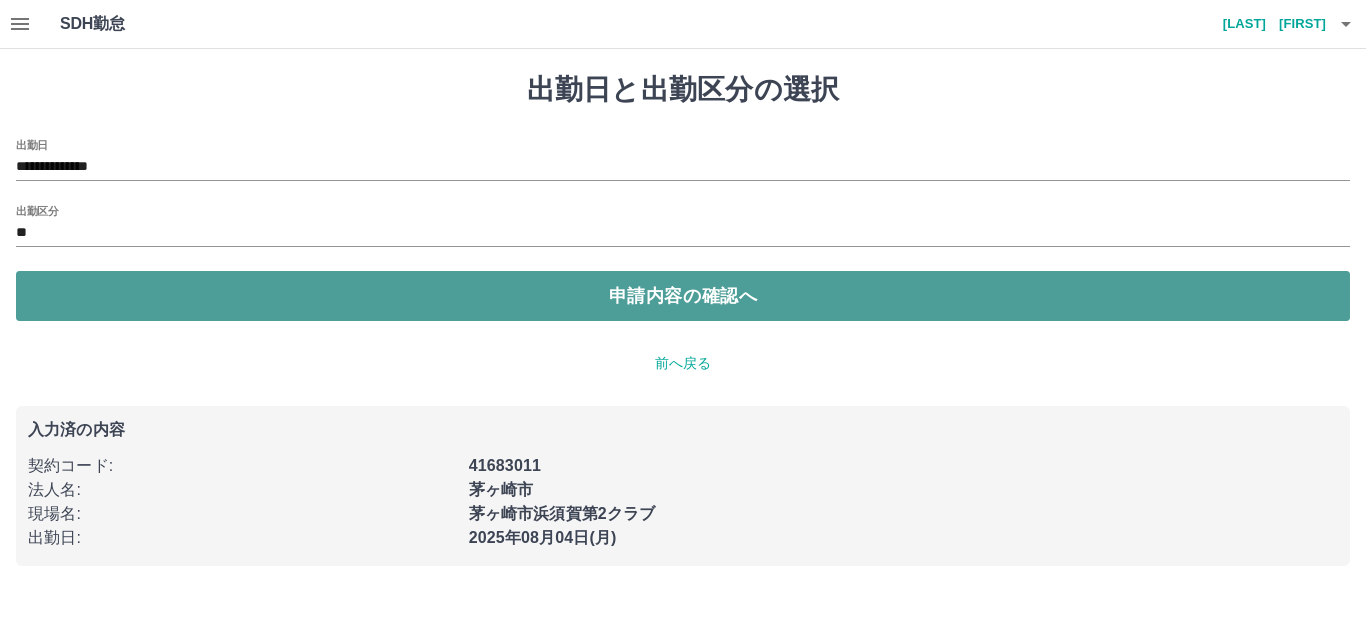 click on "申請内容の確認へ" at bounding box center (683, 296) 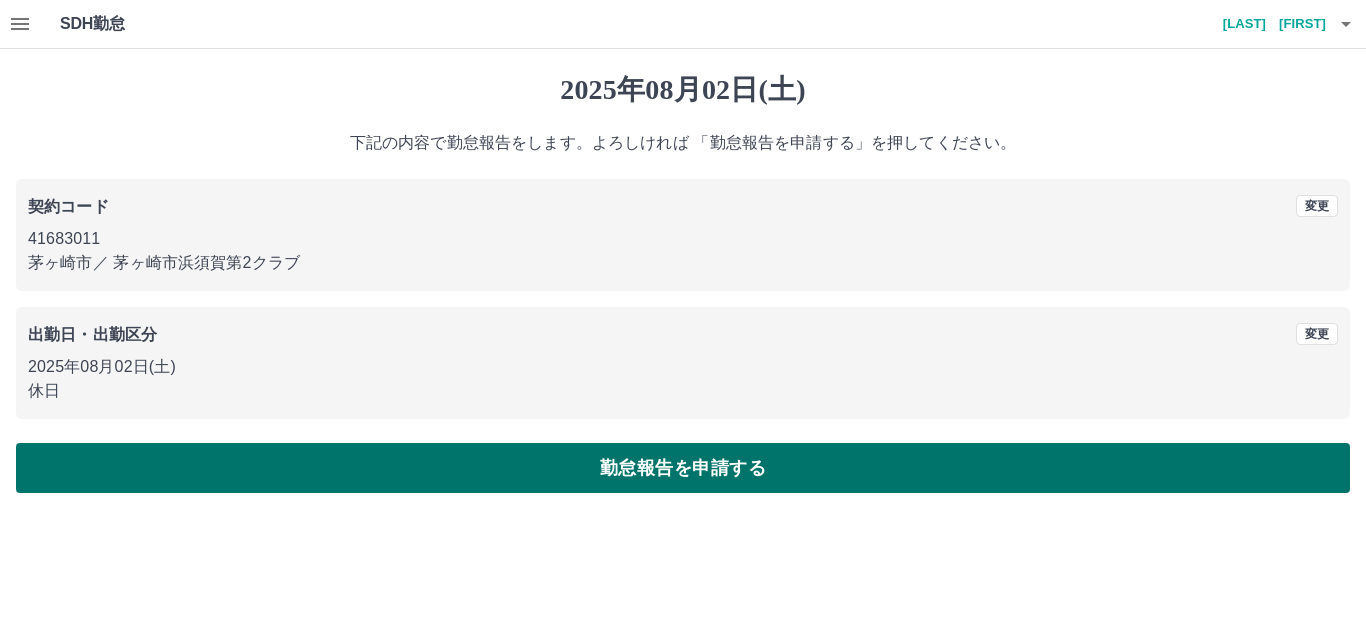click on "勤怠報告を申請する" at bounding box center (683, 468) 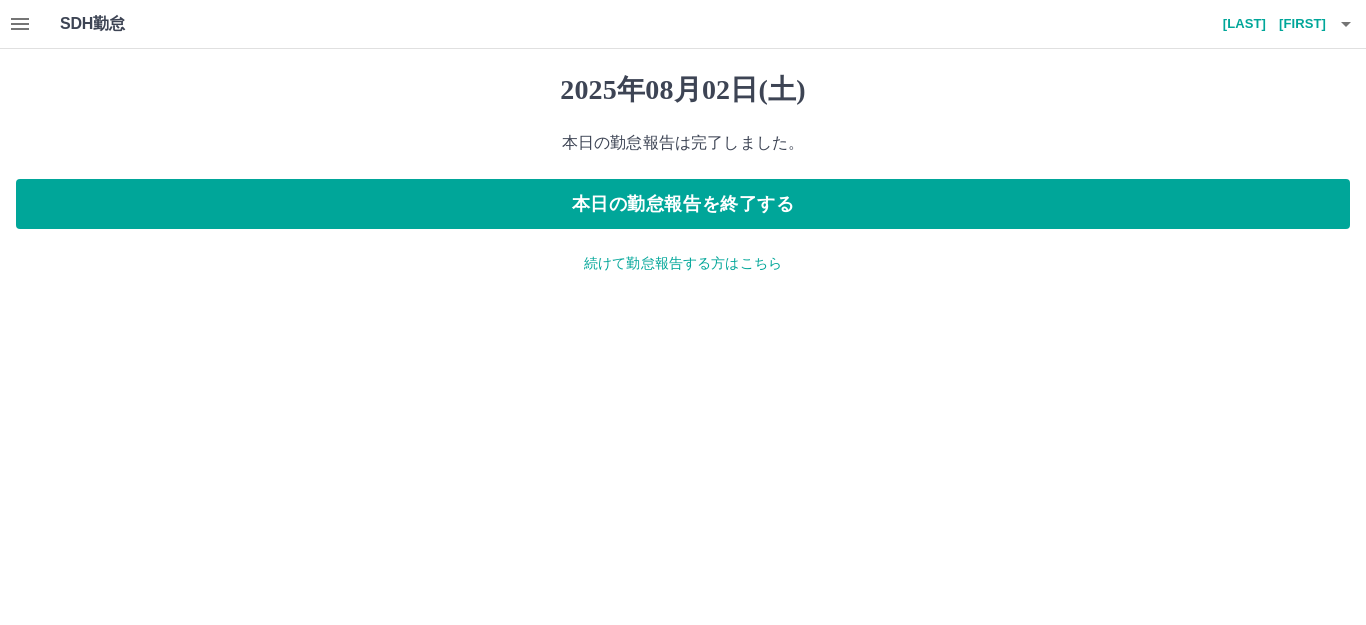 click on "続けて勤怠報告する方はこちら" at bounding box center (683, 263) 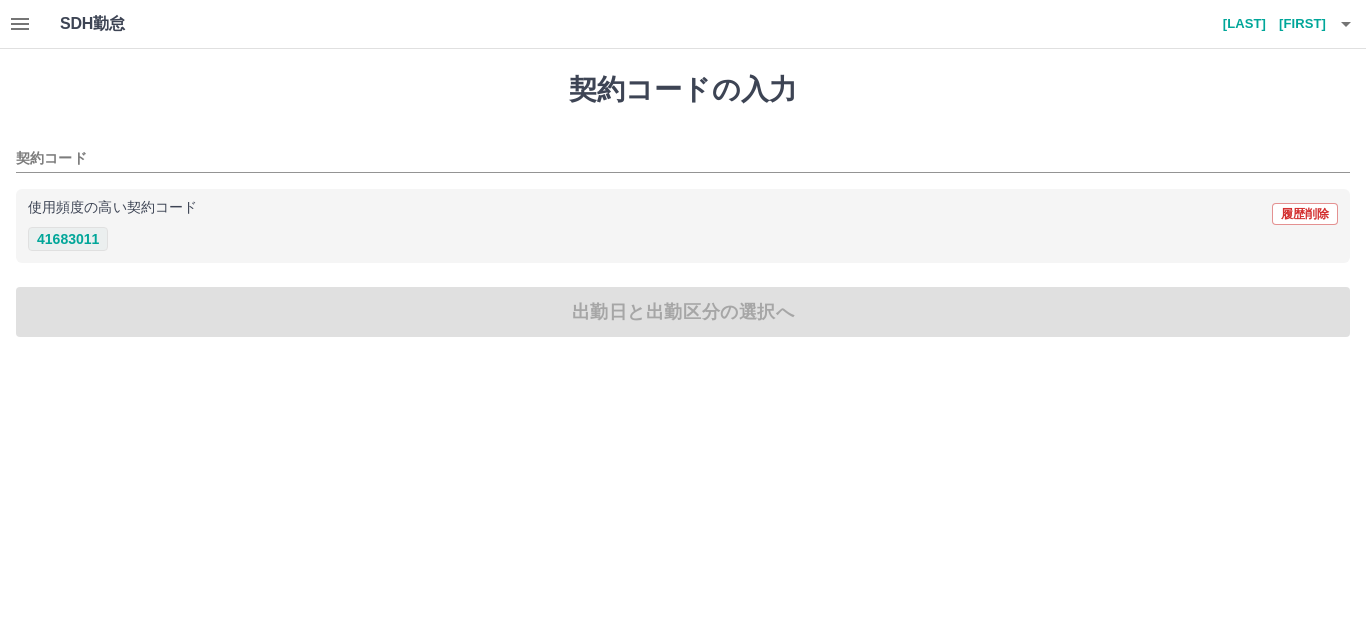 click on "41683011" at bounding box center [68, 239] 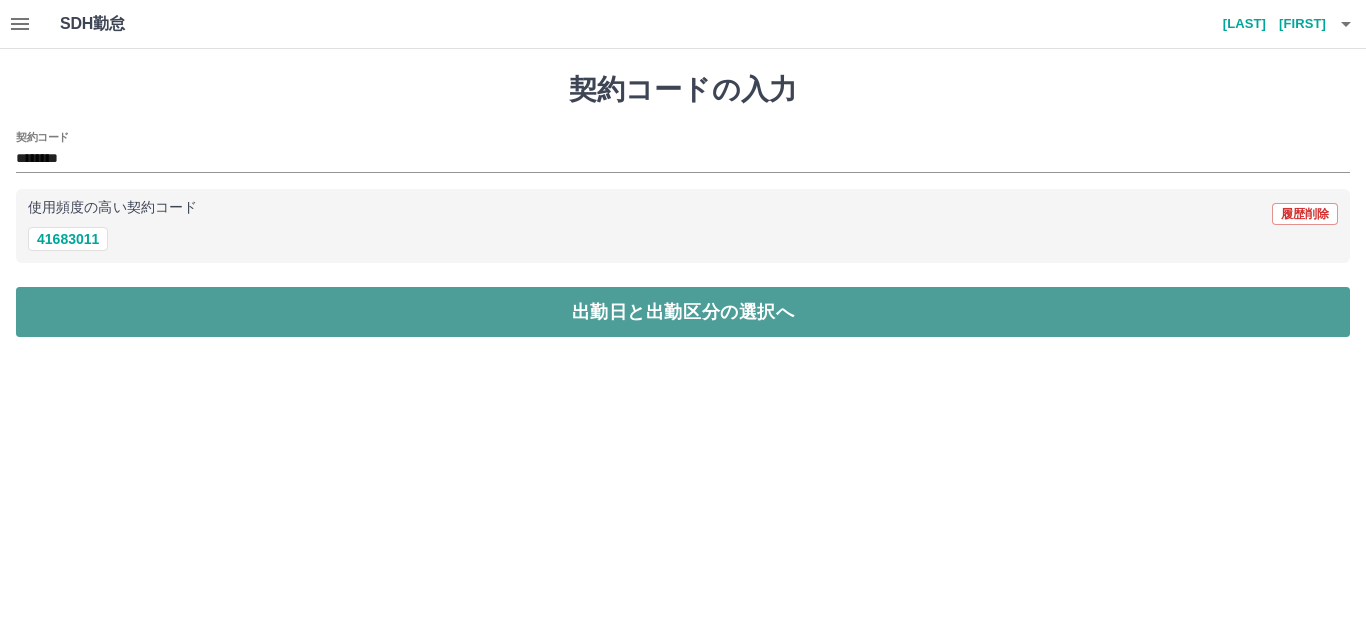 click on "出勤日と出勤区分の選択へ" at bounding box center [683, 312] 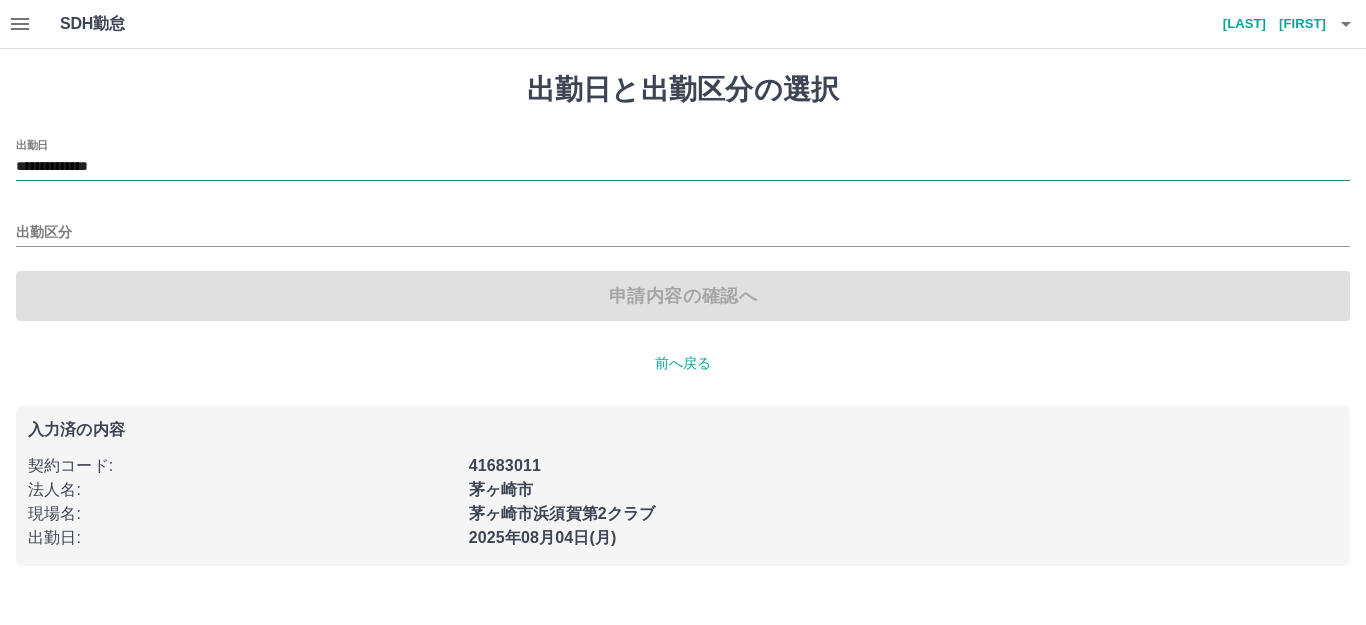 drag, startPoint x: 66, startPoint y: 152, endPoint x: 72, endPoint y: 167, distance: 16.155495 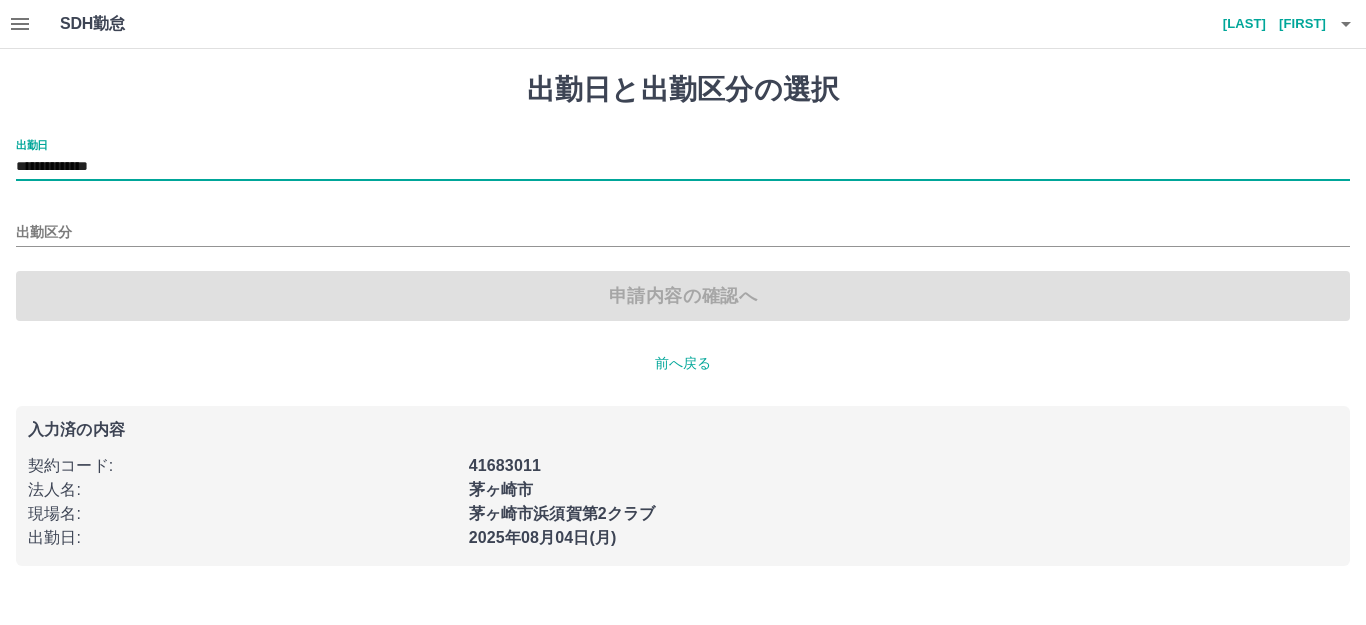 click on "**********" at bounding box center (683, 167) 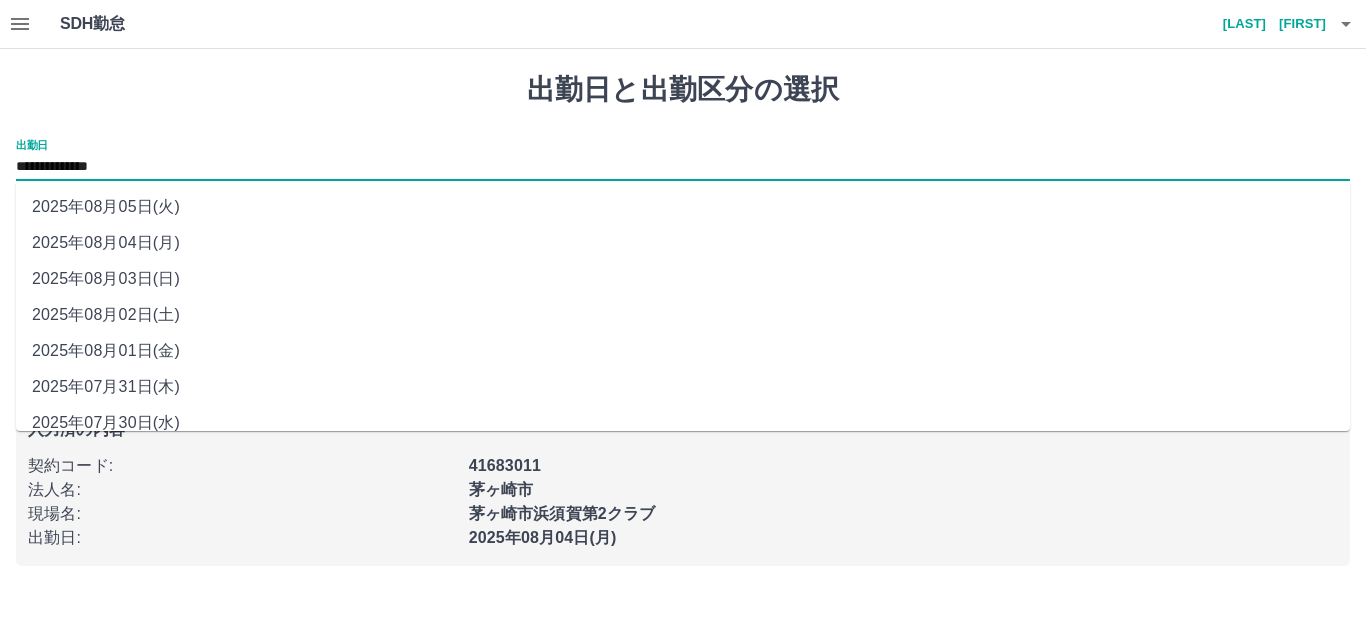 click on "2025年08月03日(日)" at bounding box center [683, 279] 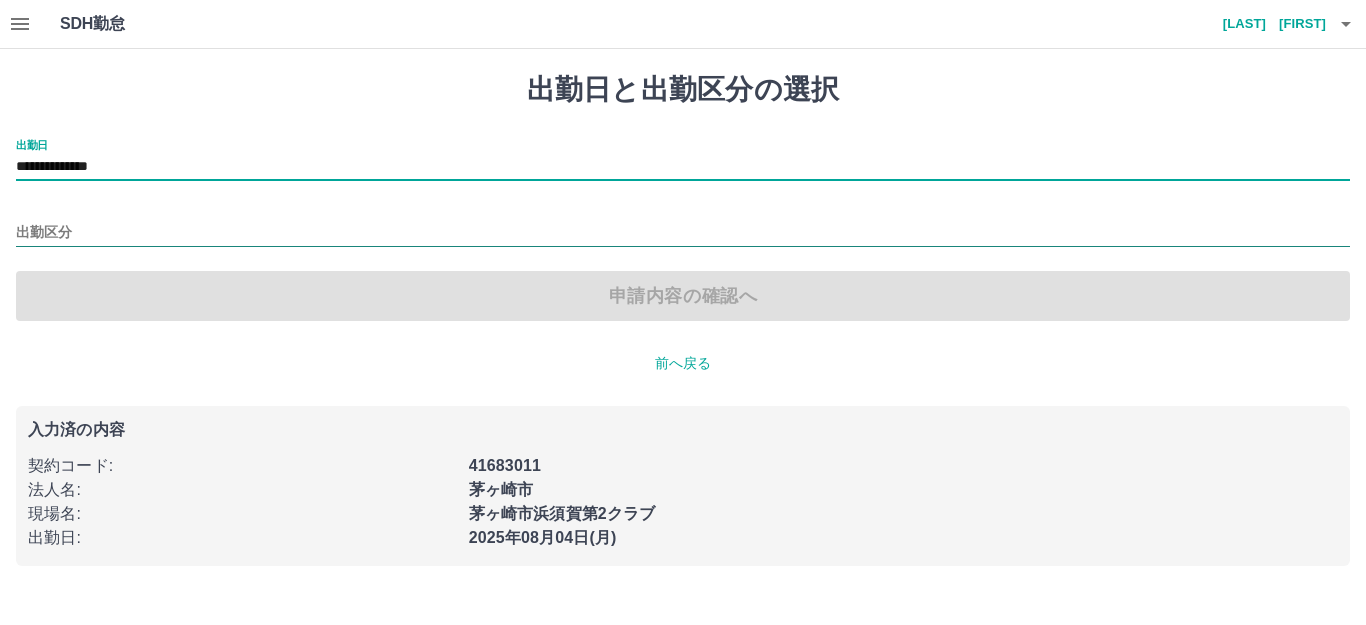 click on "出勤区分" at bounding box center [683, 233] 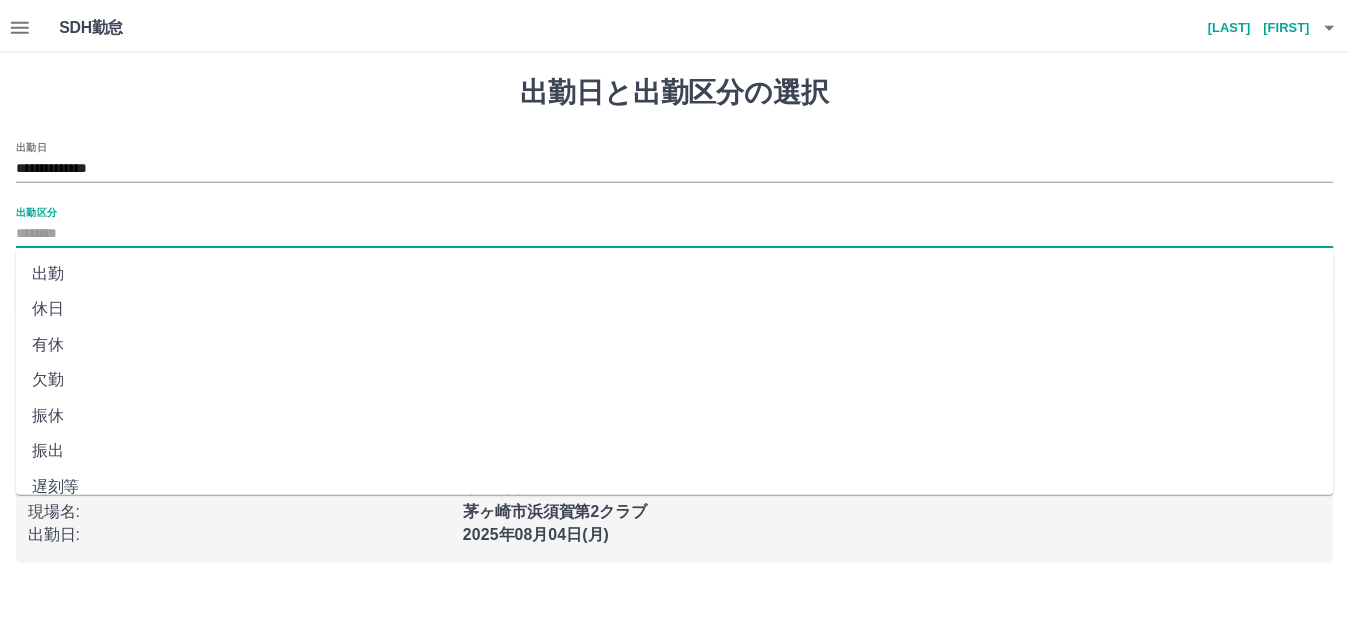 scroll, scrollTop: 414, scrollLeft: 0, axis: vertical 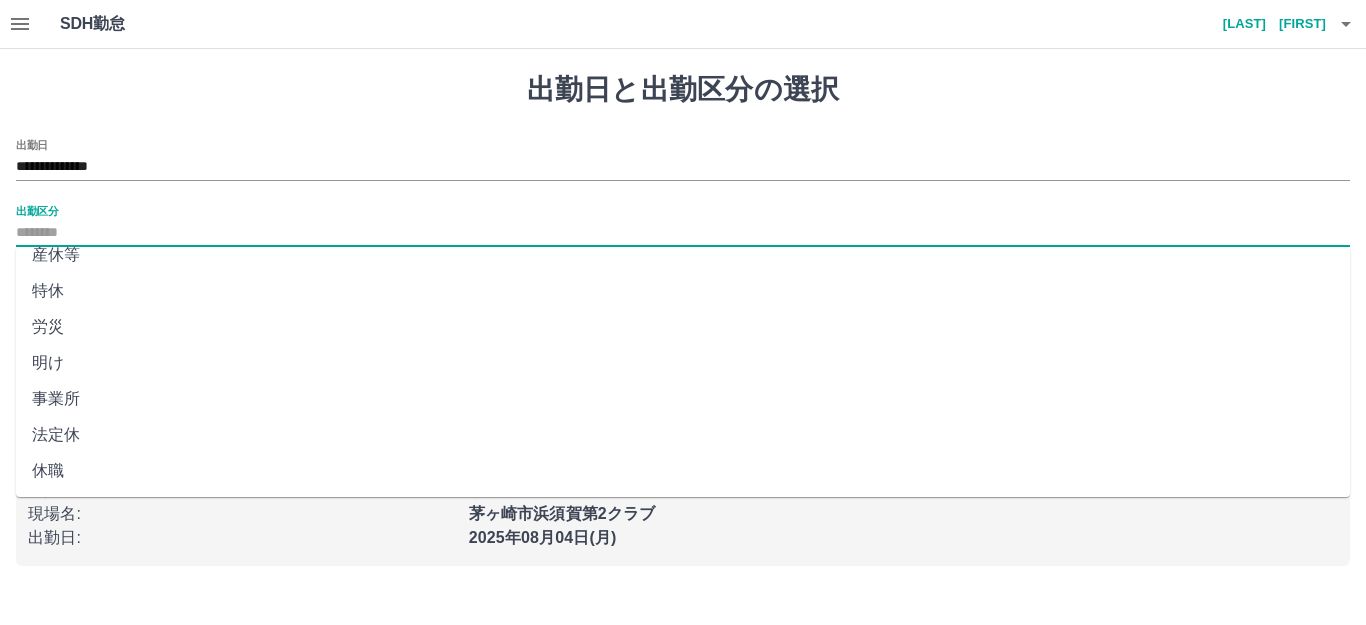 click on "法定休" at bounding box center [683, 435] 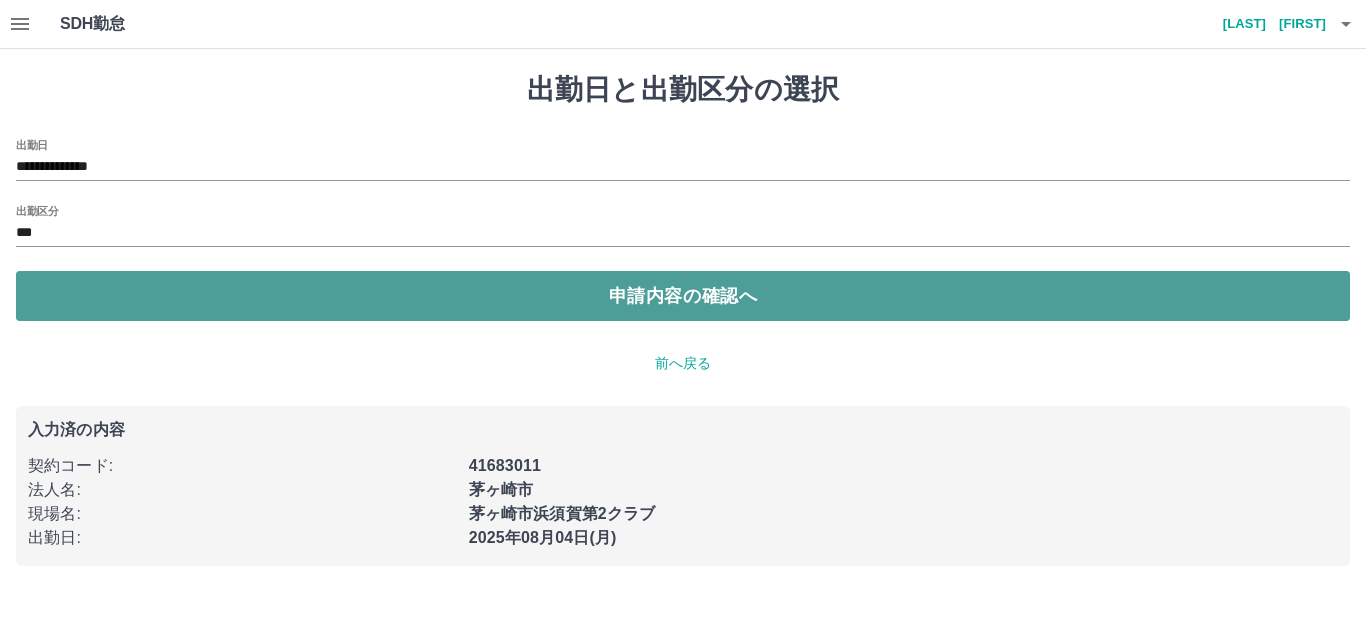 click on "申請内容の確認へ" at bounding box center [683, 296] 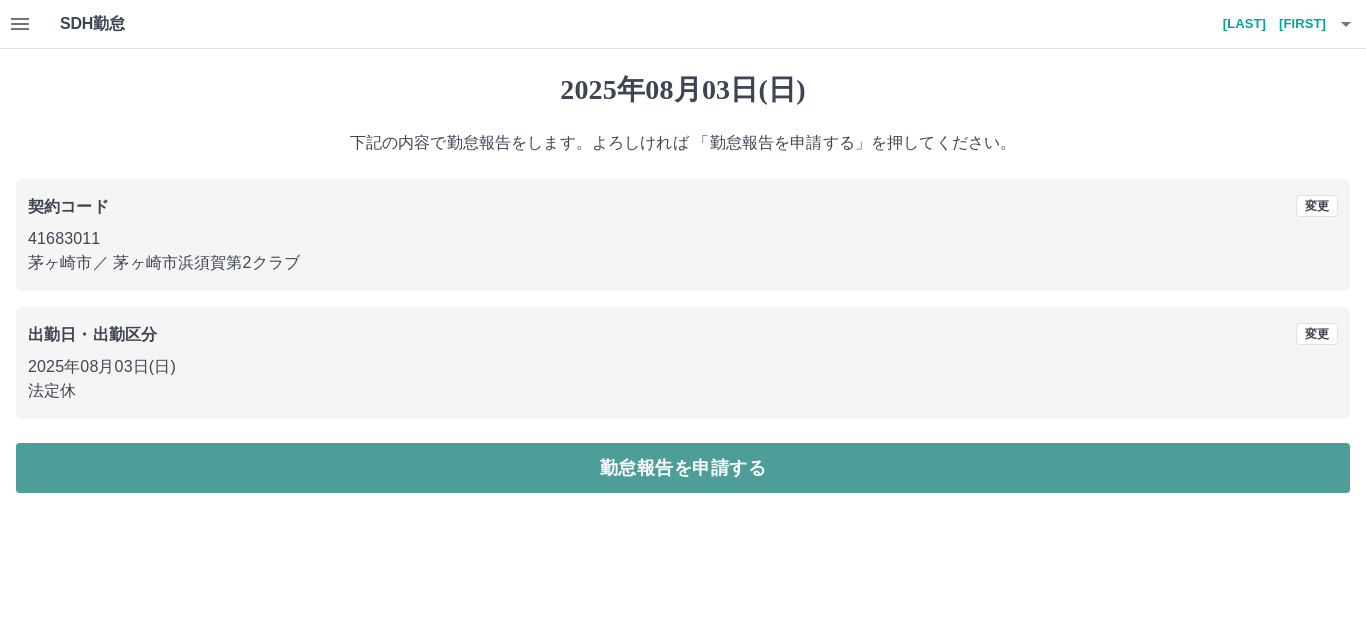 click on "勤怠報告を申請する" at bounding box center (683, 468) 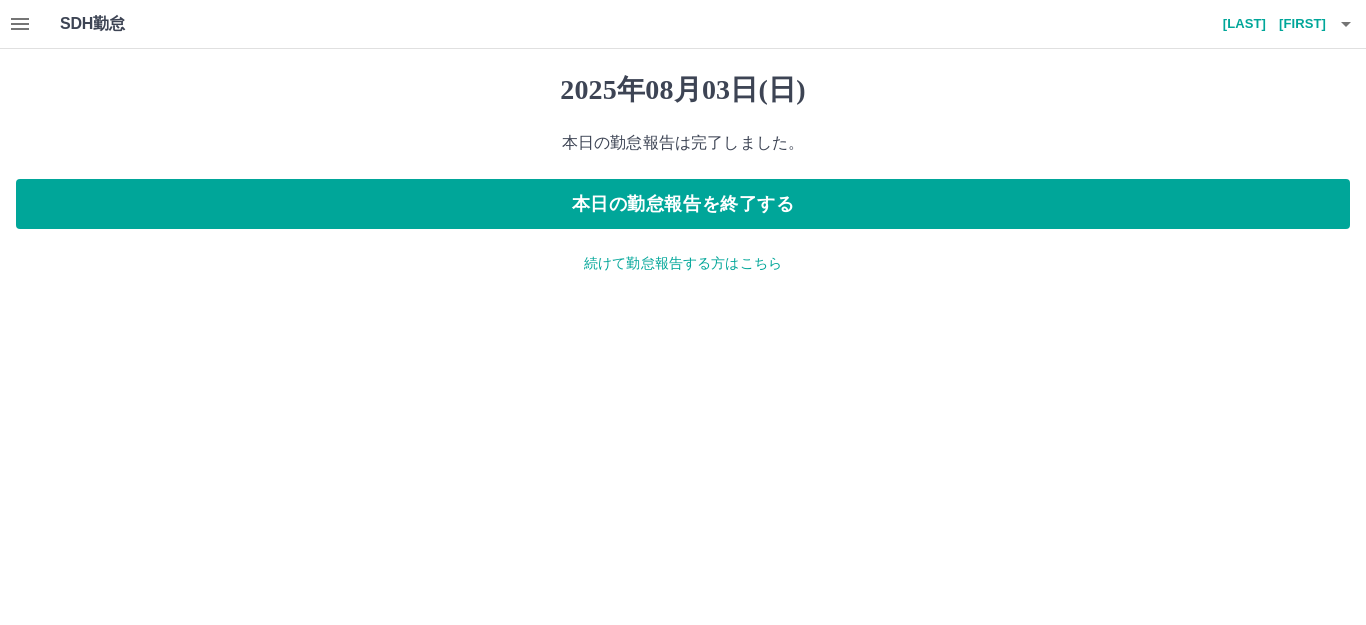 click on "続けて勤怠報告する方はこちら" at bounding box center [683, 263] 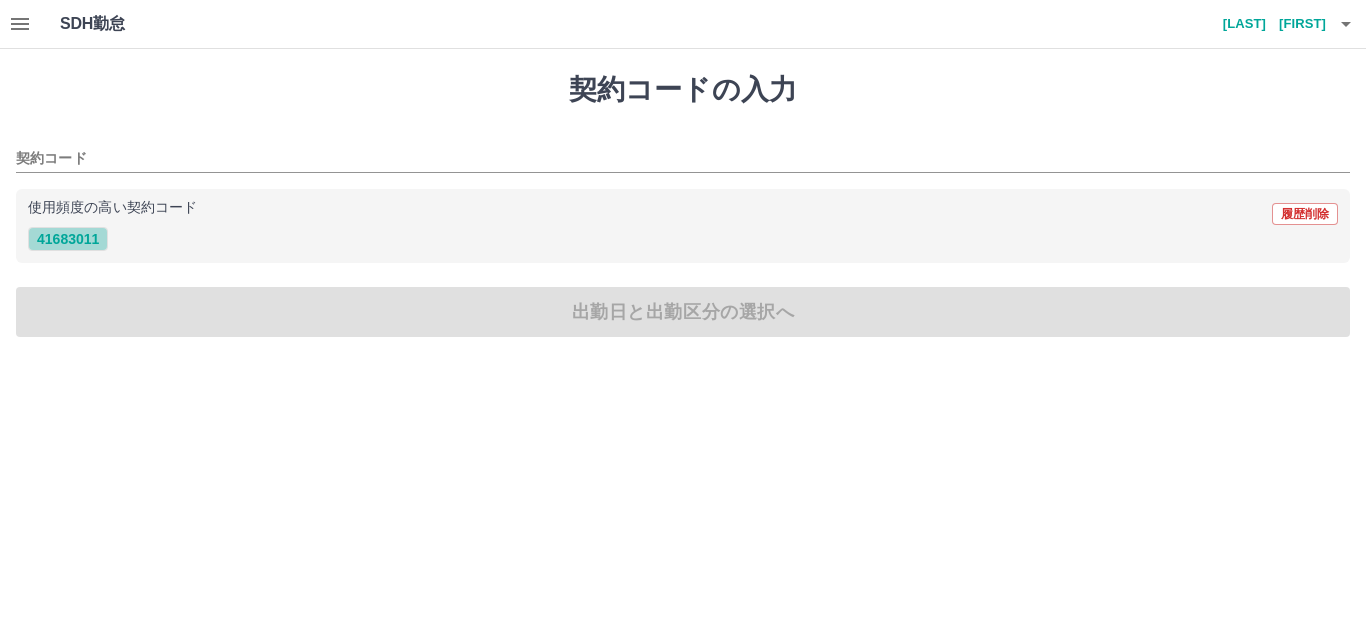 click on "41683011" at bounding box center (68, 239) 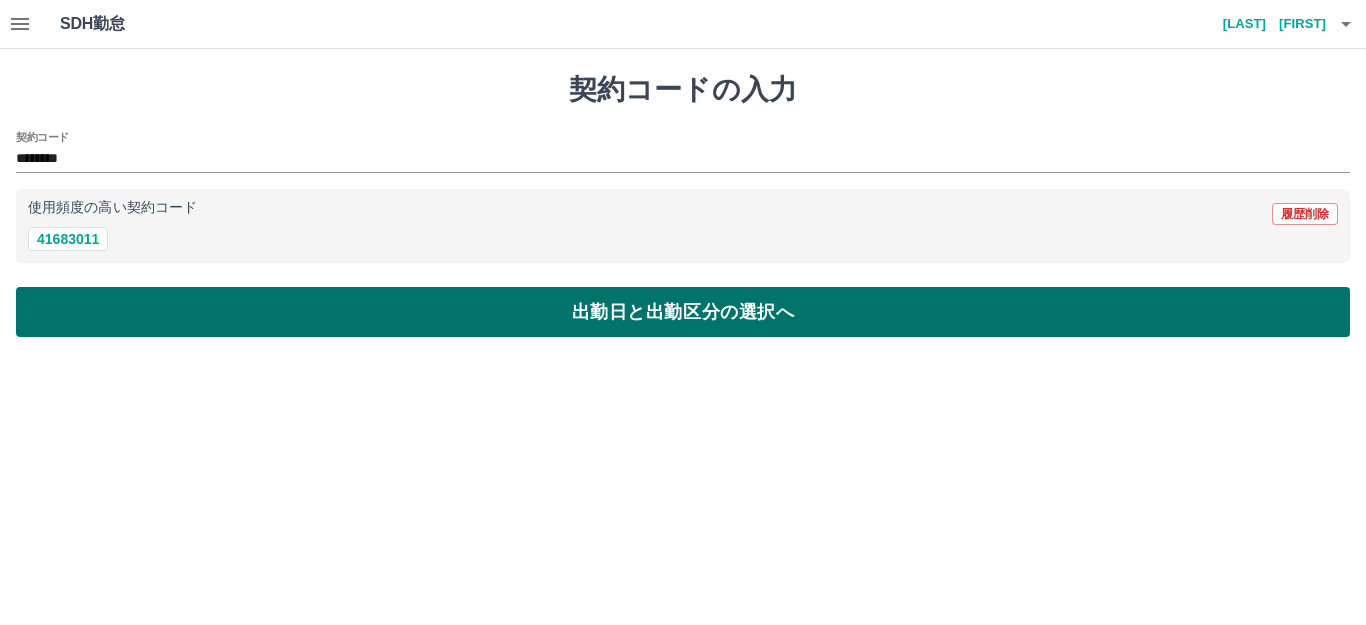 click on "出勤日と出勤区分の選択へ" at bounding box center (683, 312) 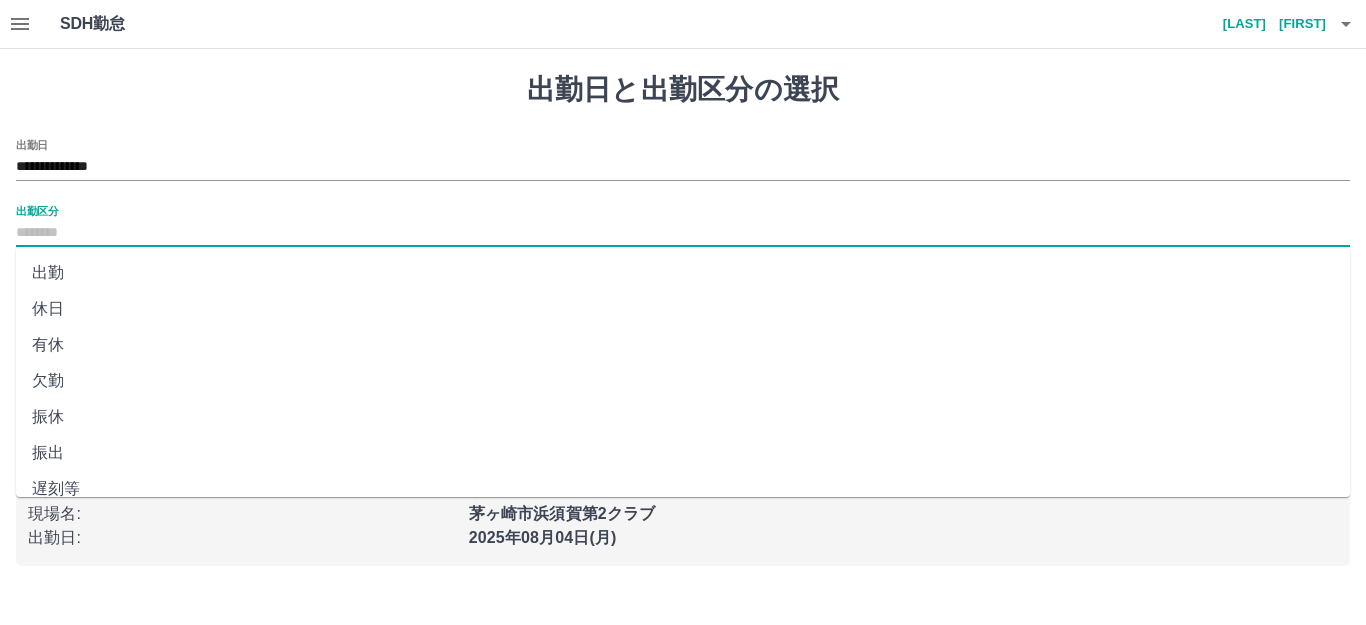 click on "出勤区分" at bounding box center [683, 233] 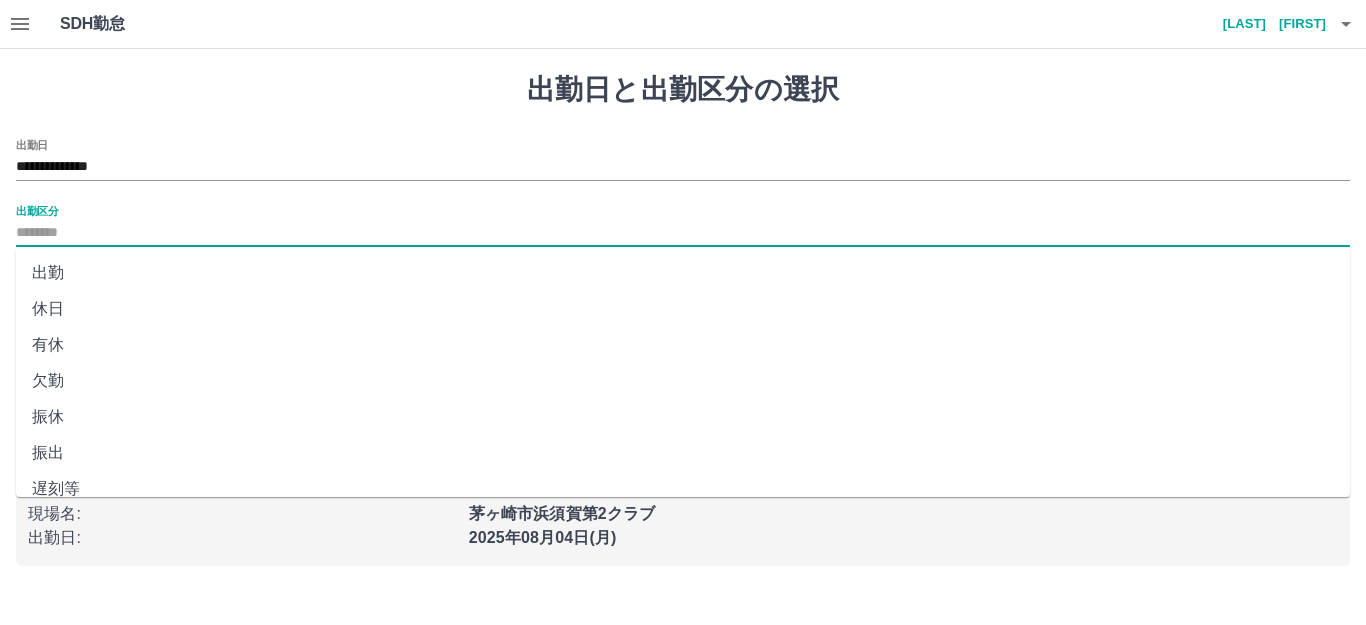 click on "出勤" at bounding box center (683, 273) 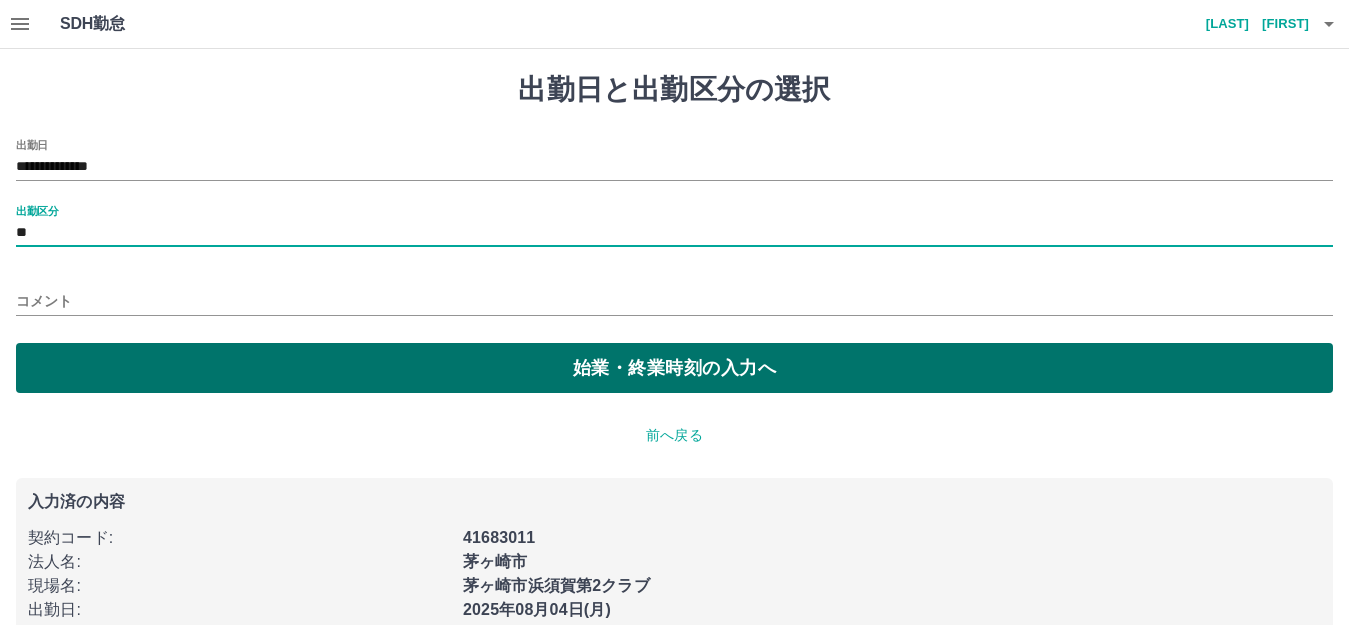 click on "始業・終業時刻の入力へ" at bounding box center (674, 368) 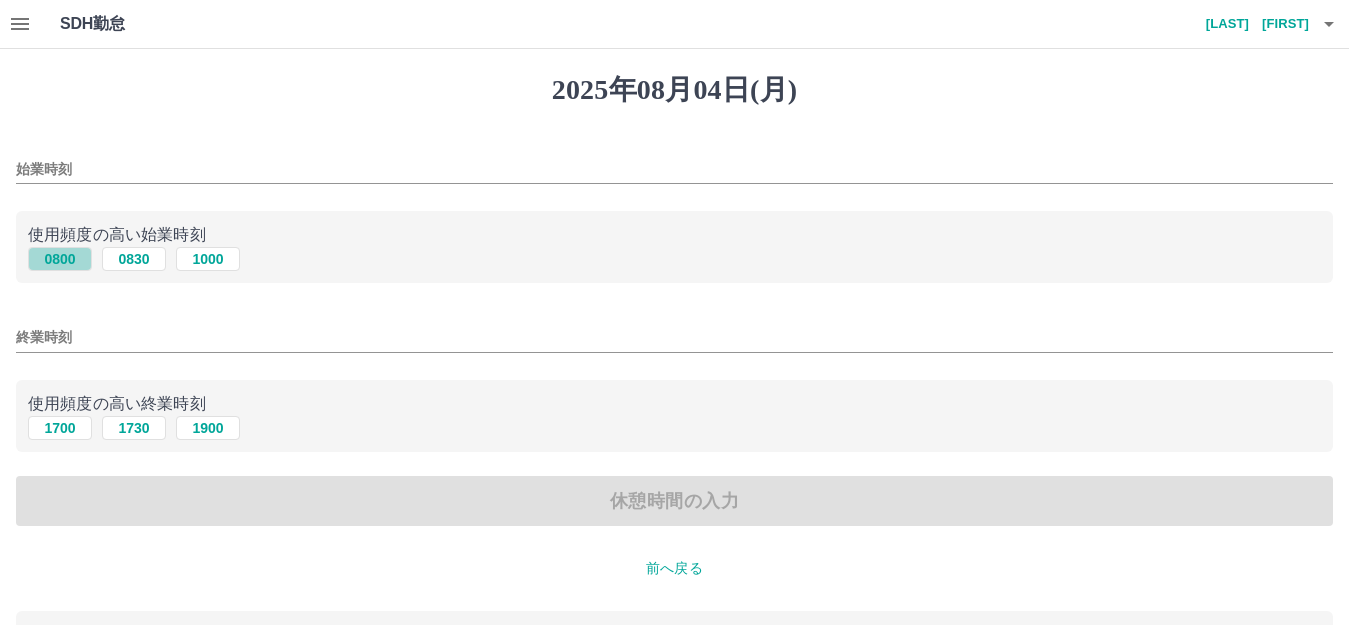 click on "0800" at bounding box center [60, 259] 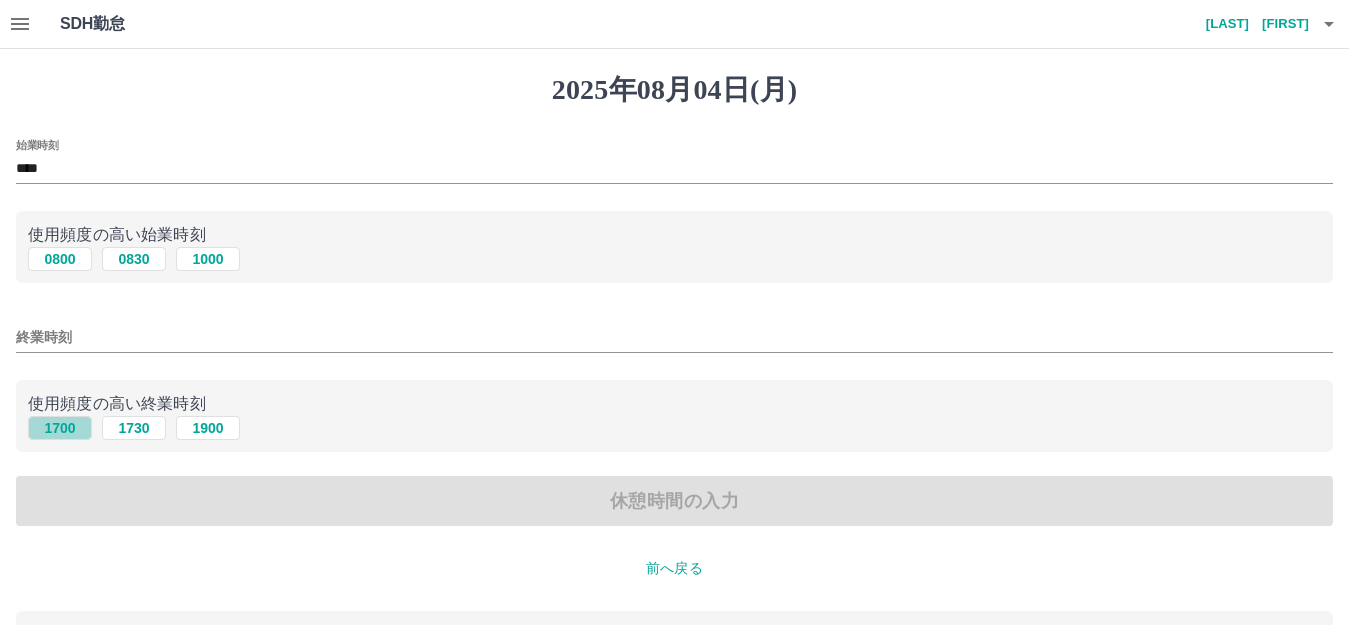 click on "1700" at bounding box center [60, 428] 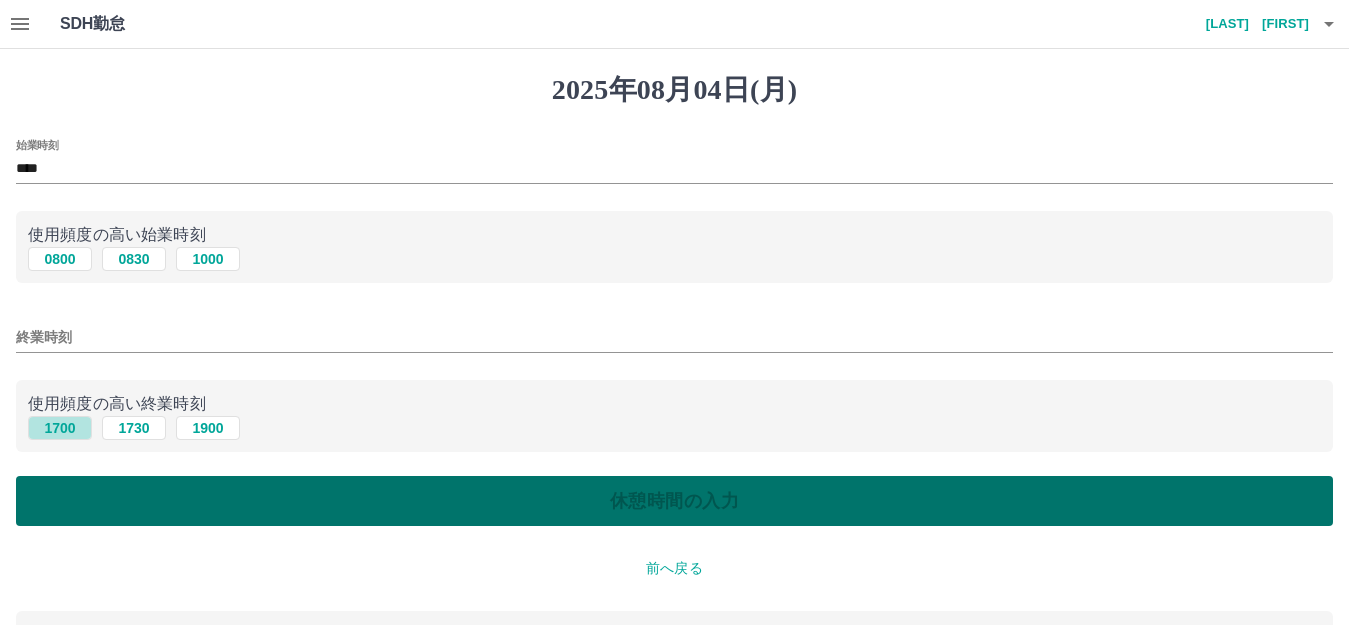 type on "****" 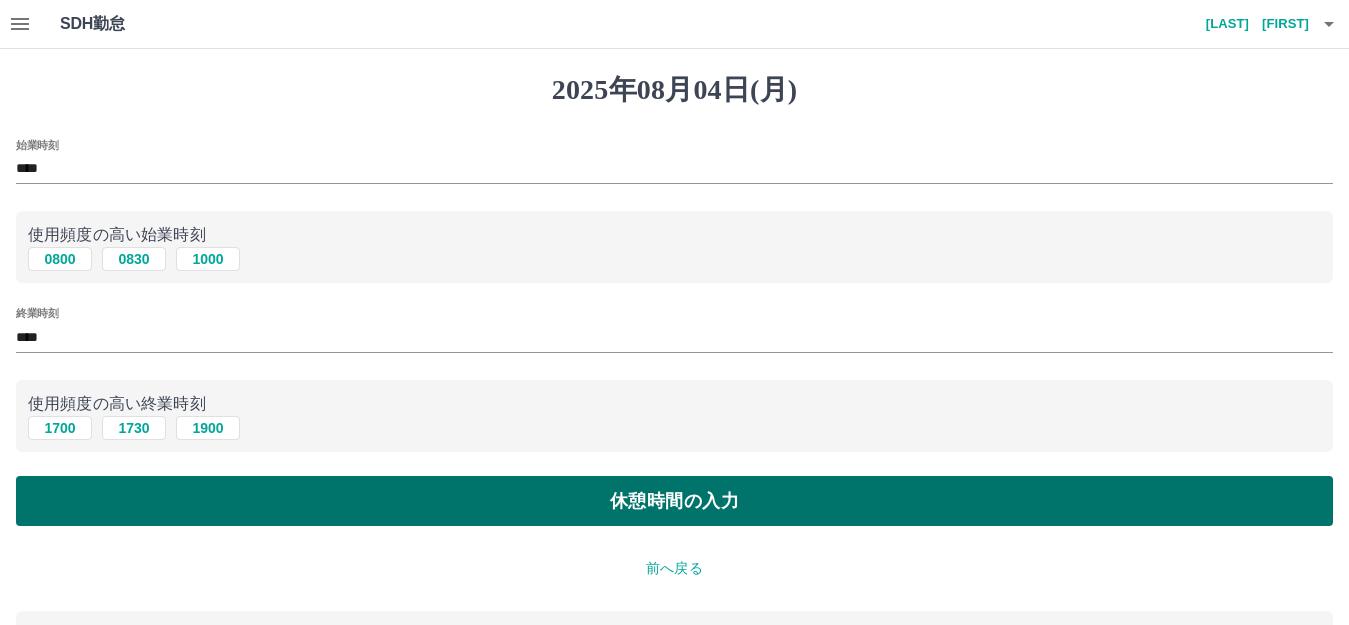 click on "休憩時間の入力" at bounding box center [674, 501] 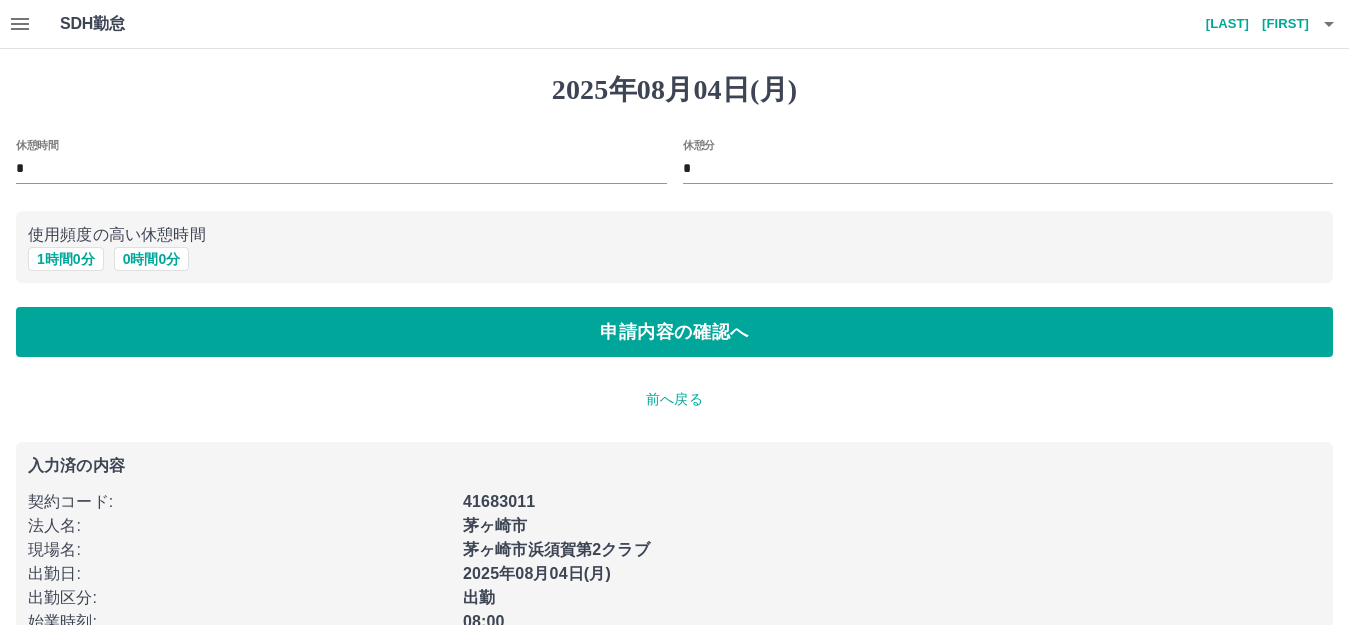click on "使用頻度の高い休憩時間" at bounding box center (674, 235) 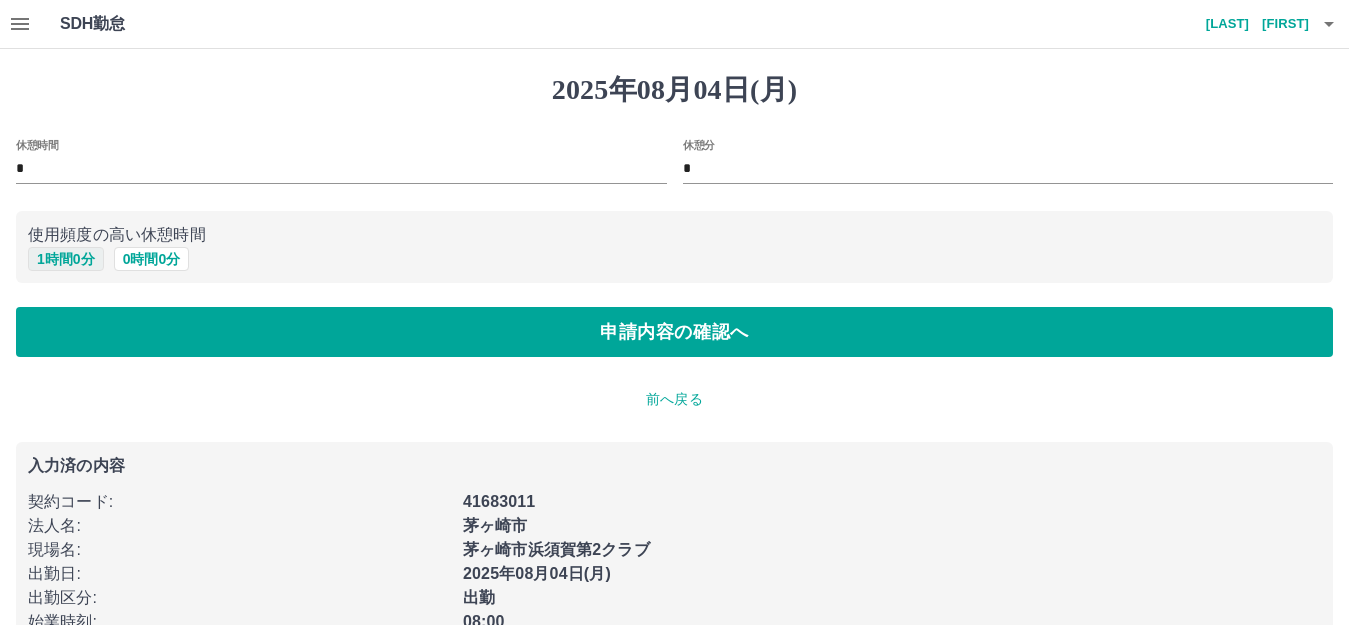 click on "1 時間 0 分" at bounding box center (66, 259) 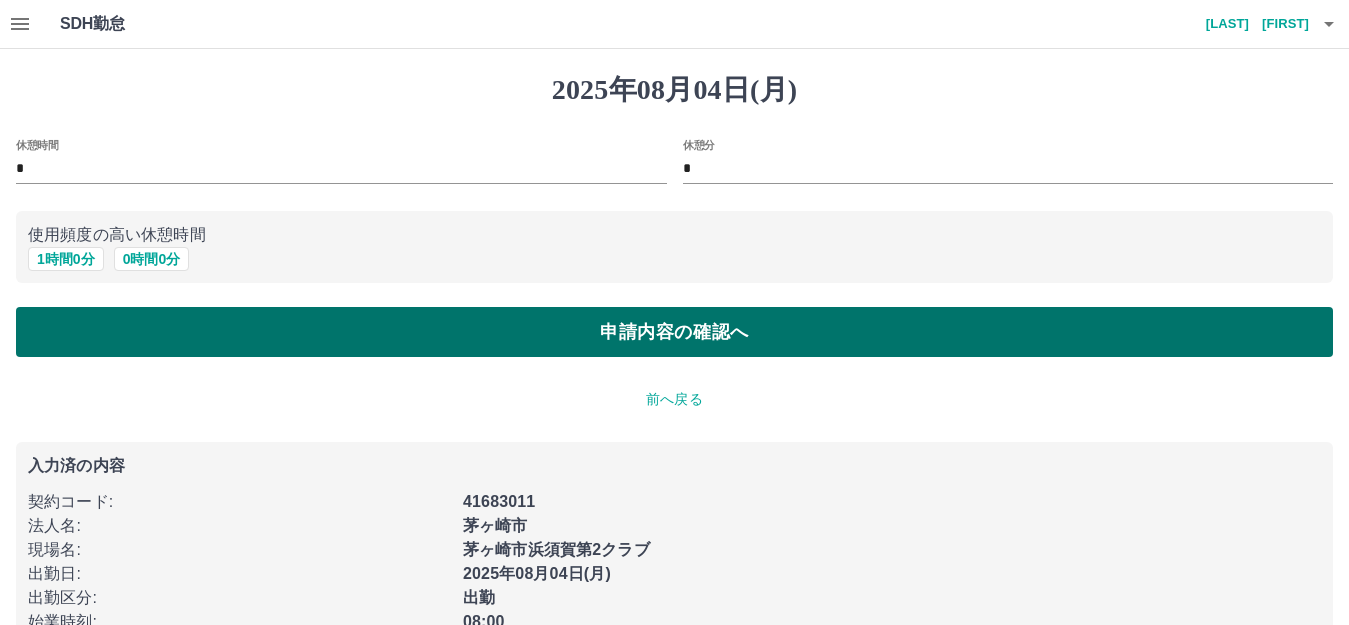 click on "申請内容の確認へ" at bounding box center (674, 332) 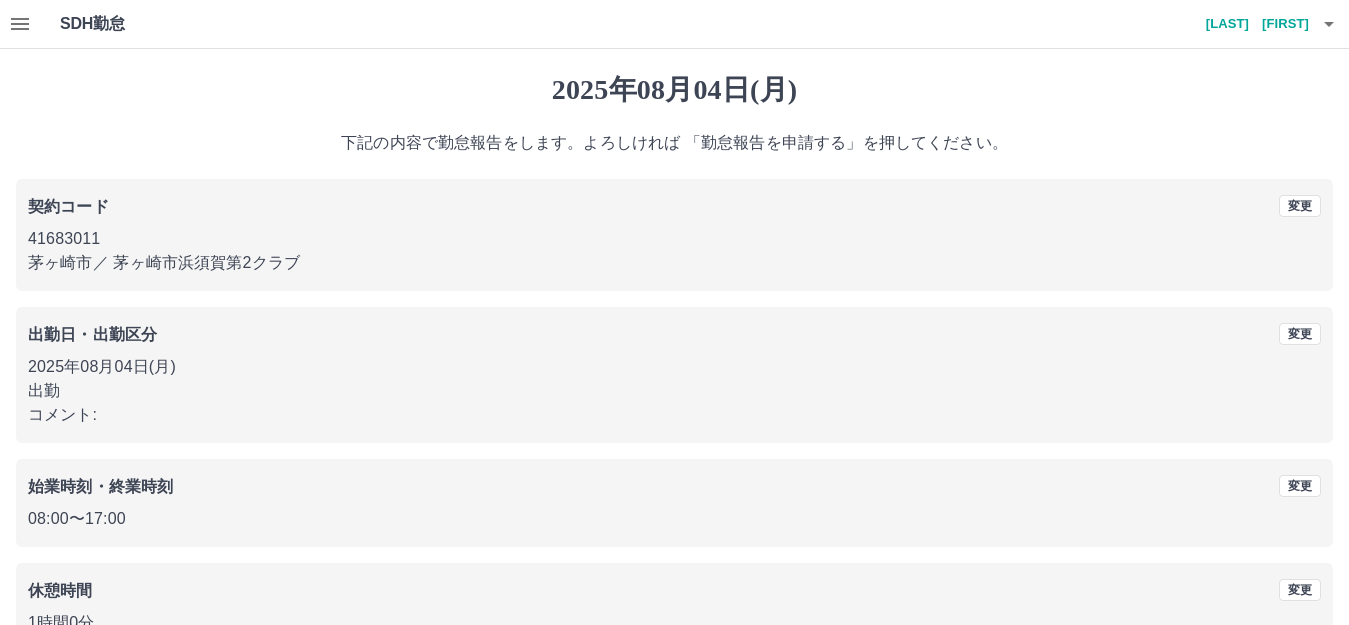 scroll, scrollTop: 124, scrollLeft: 0, axis: vertical 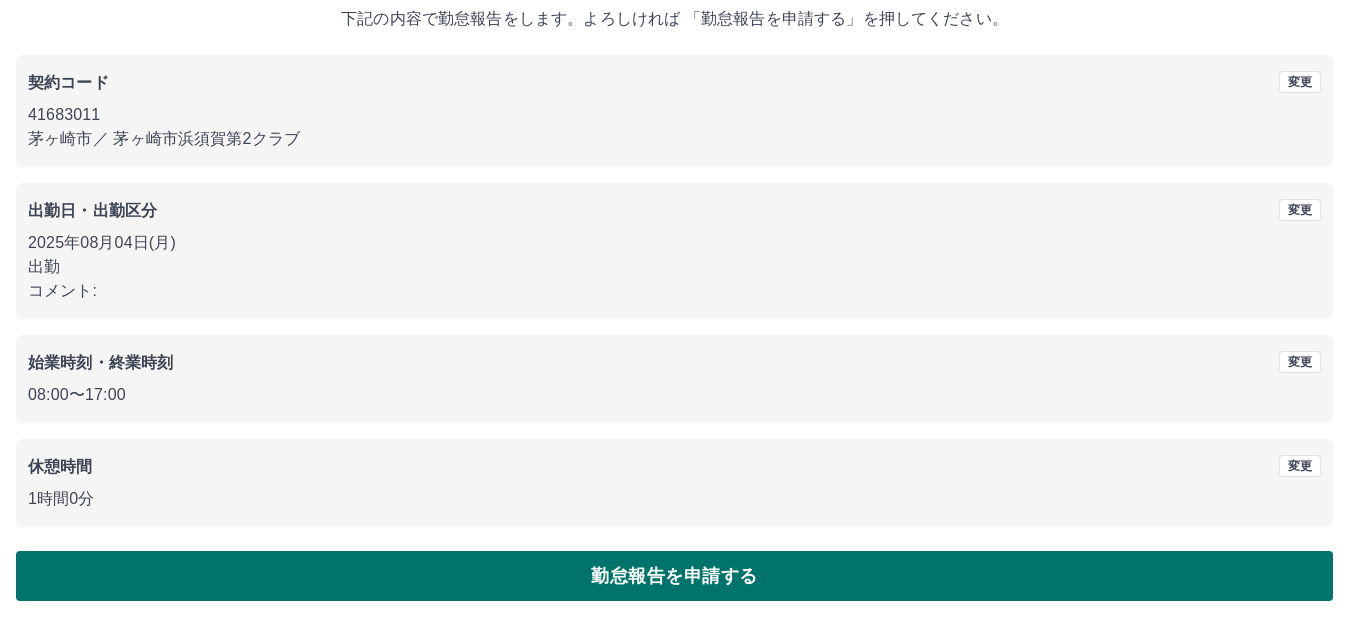 click on "勤怠報告を申請する" at bounding box center [674, 576] 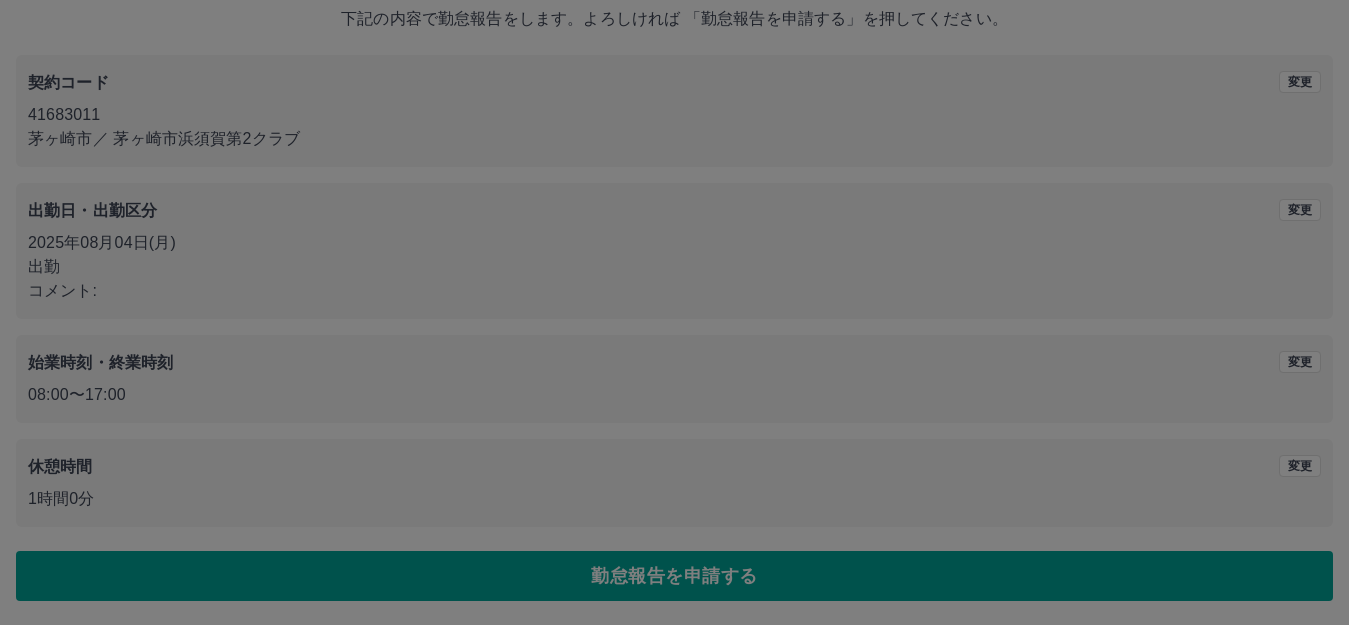 scroll, scrollTop: 0, scrollLeft: 0, axis: both 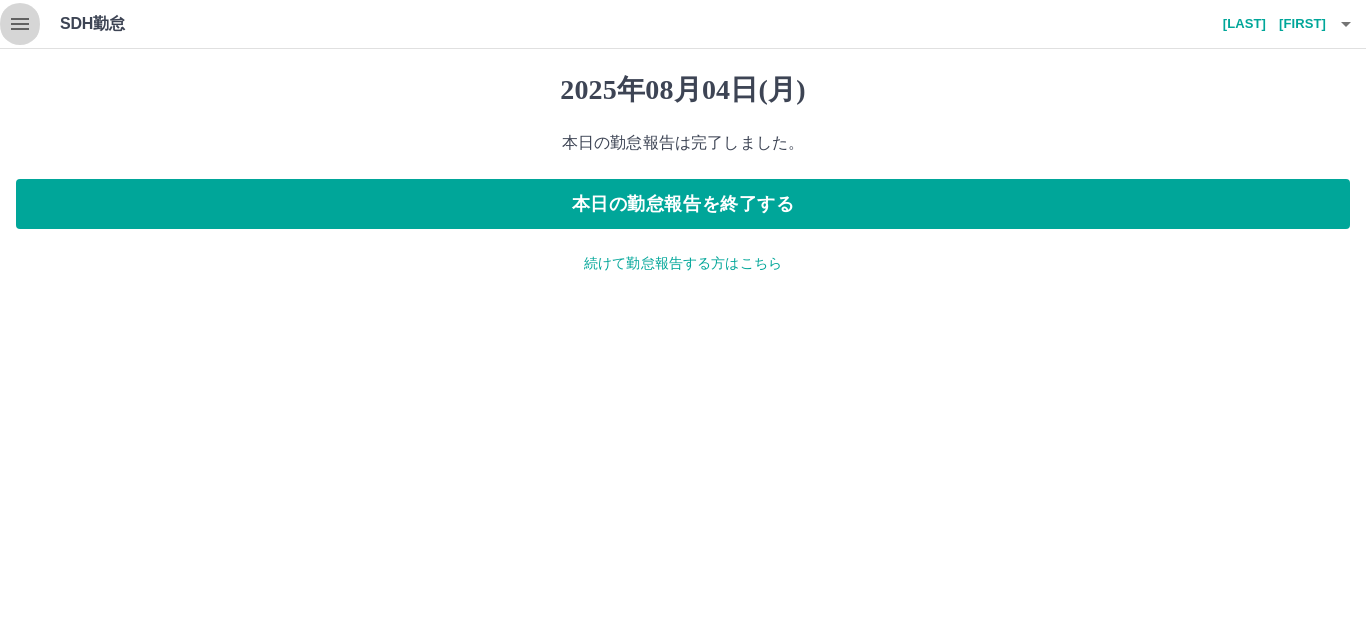 click at bounding box center (20, 24) 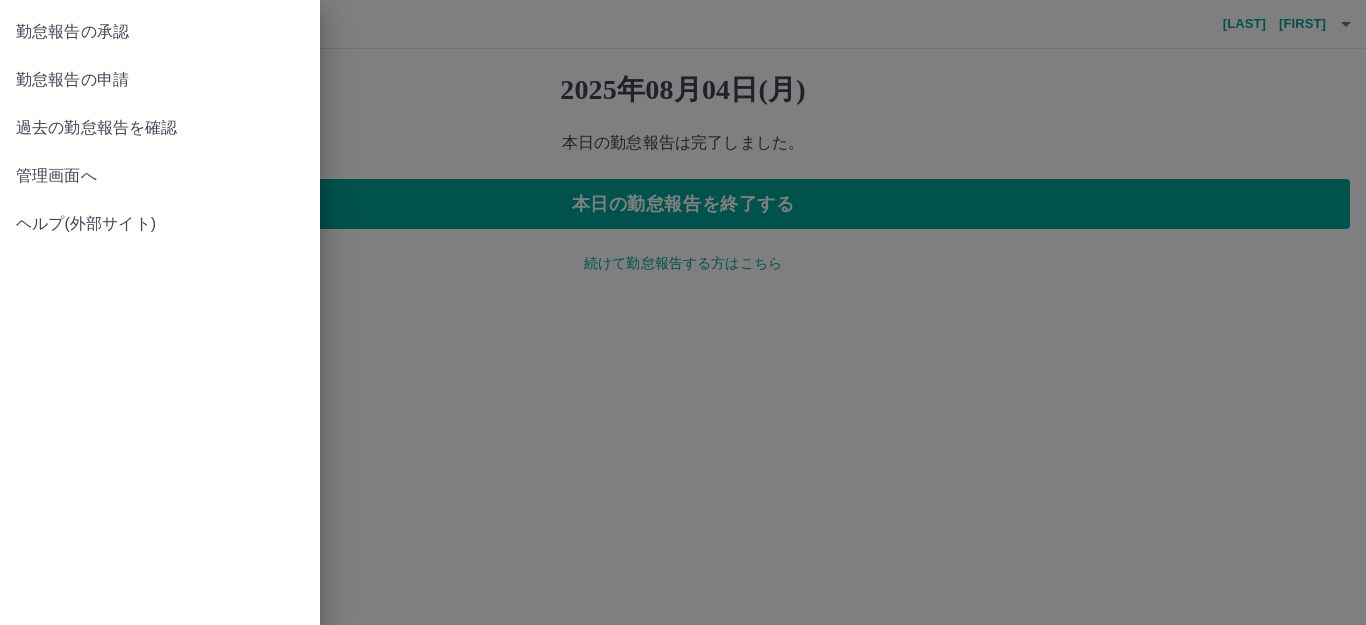 drag, startPoint x: 72, startPoint y: 85, endPoint x: 90, endPoint y: 33, distance: 55.027267 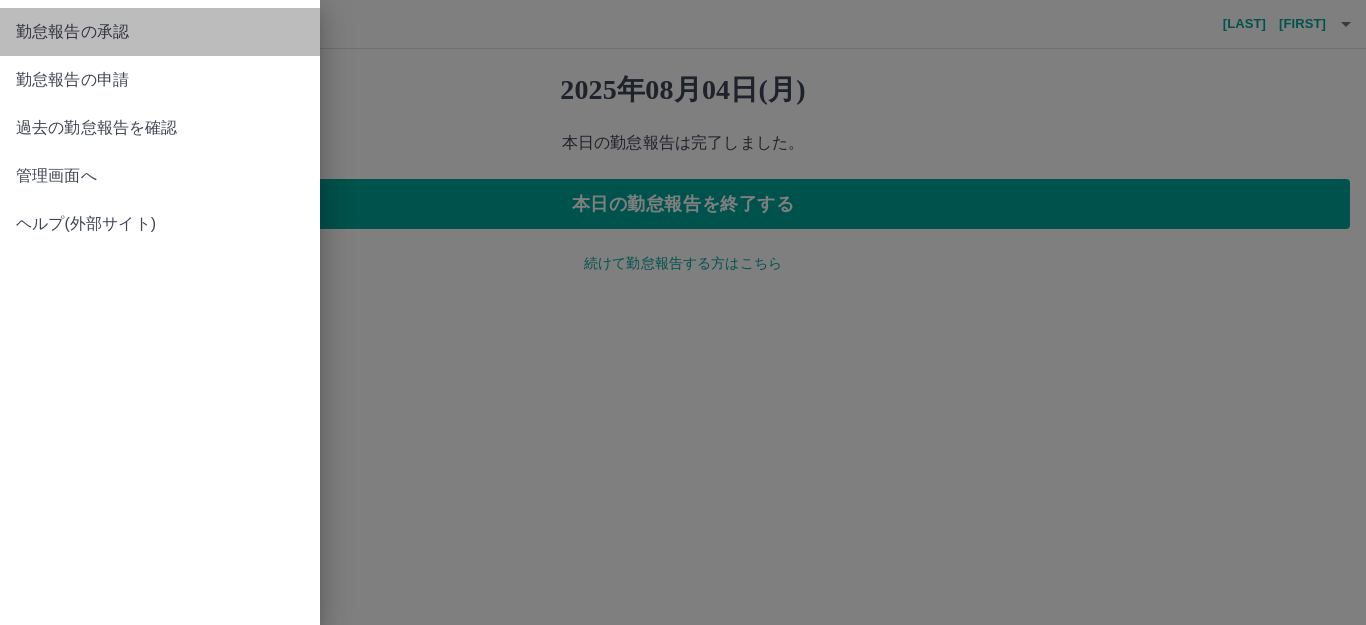 click on "勤怠報告の承認" at bounding box center [160, 32] 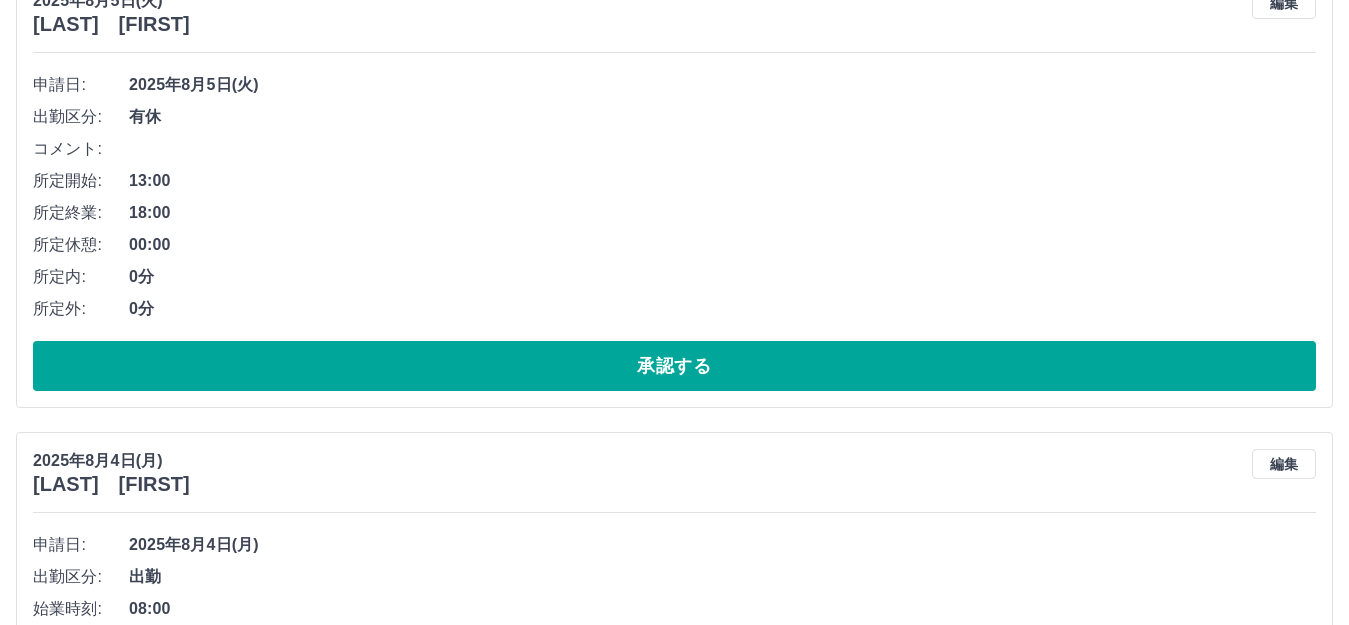 scroll, scrollTop: 300, scrollLeft: 0, axis: vertical 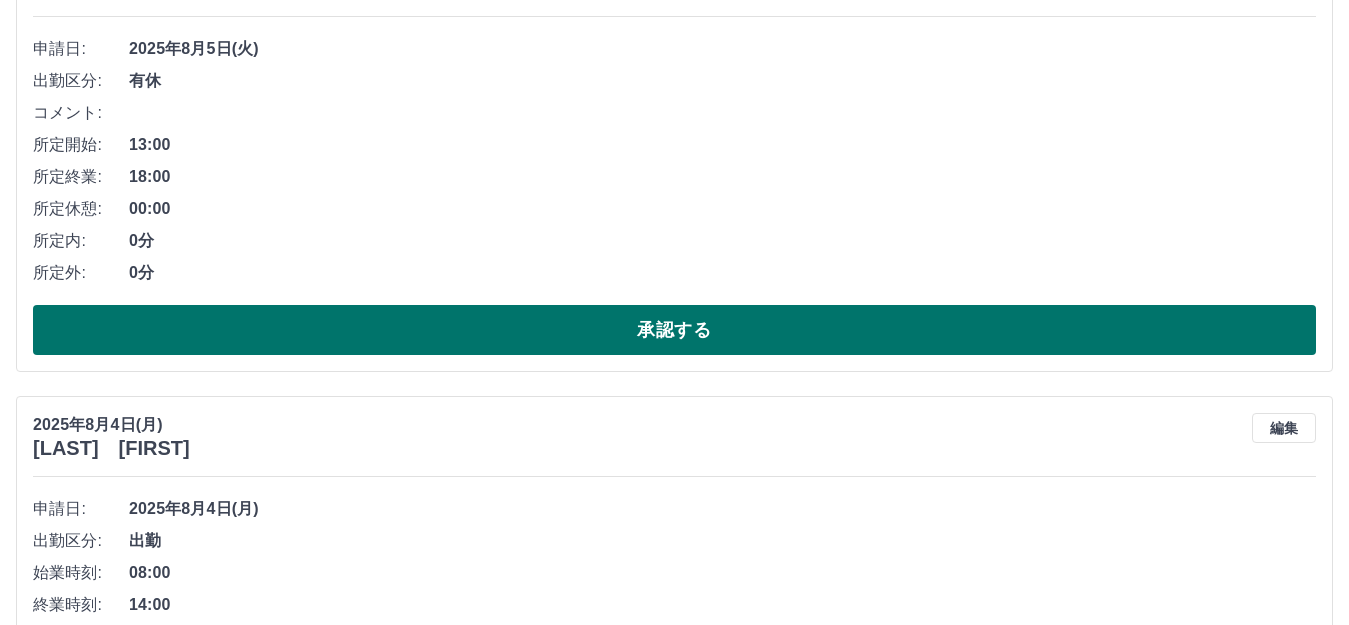 click on "承認する" at bounding box center (674, 330) 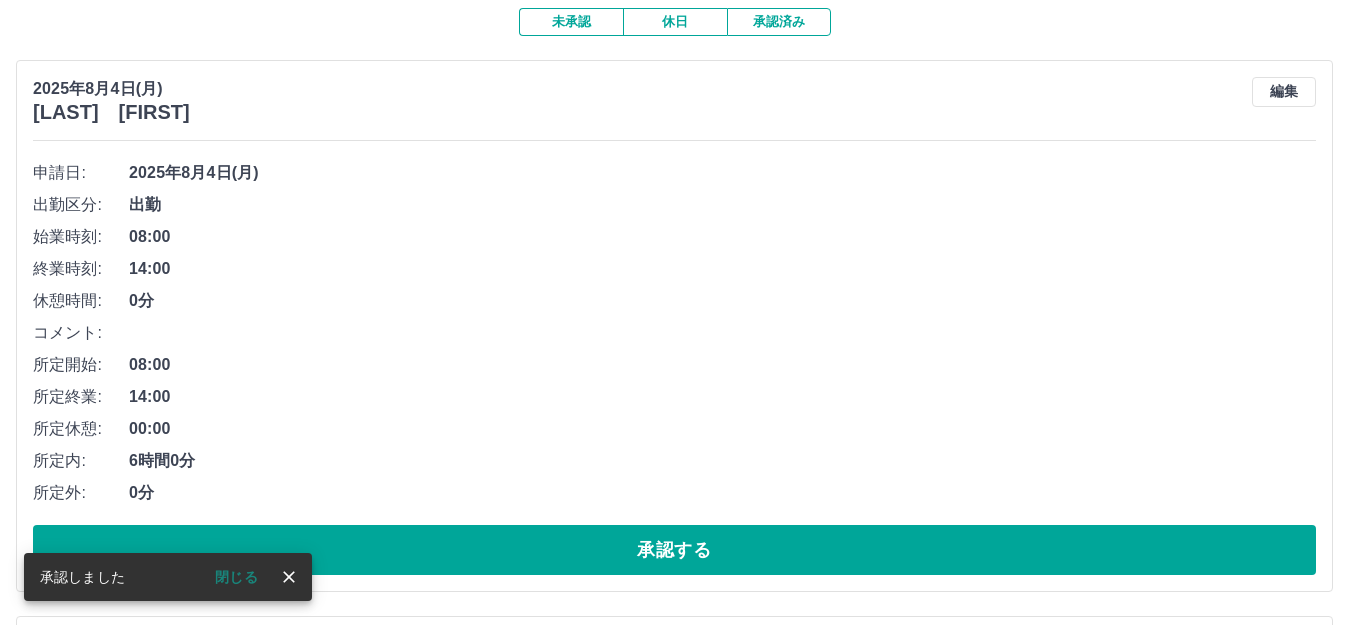 scroll, scrollTop: 240, scrollLeft: 0, axis: vertical 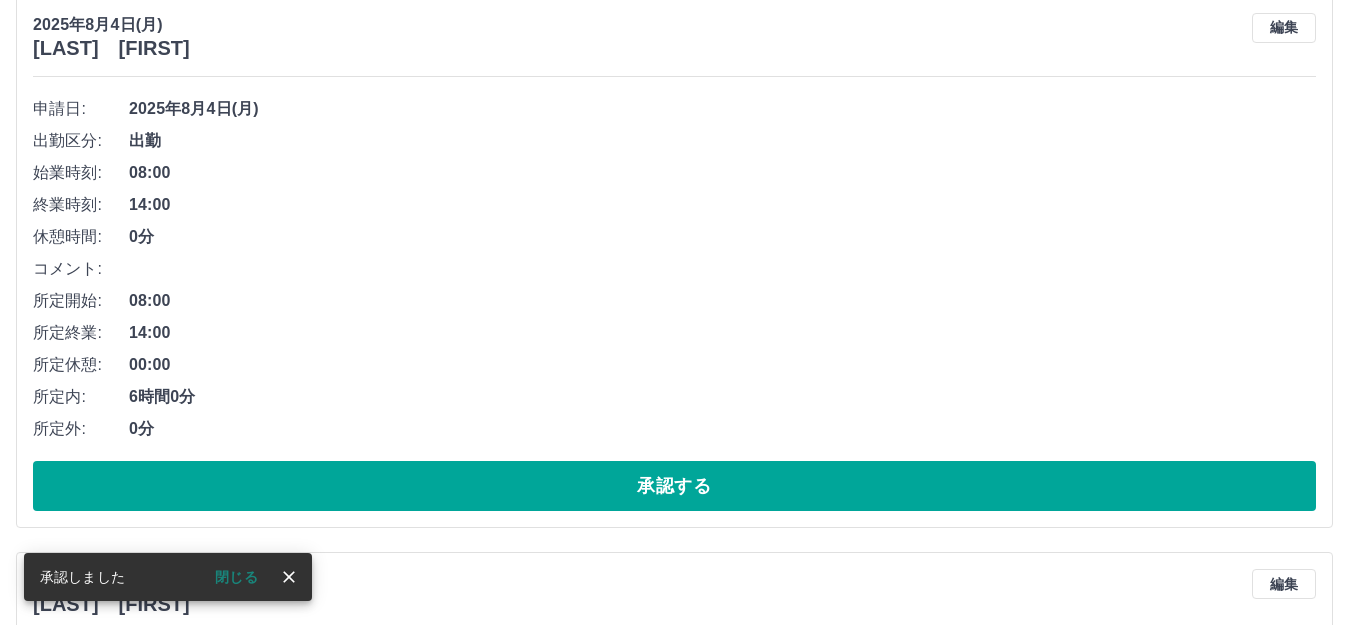 click on "所定外: 0分" at bounding box center (674, 429) 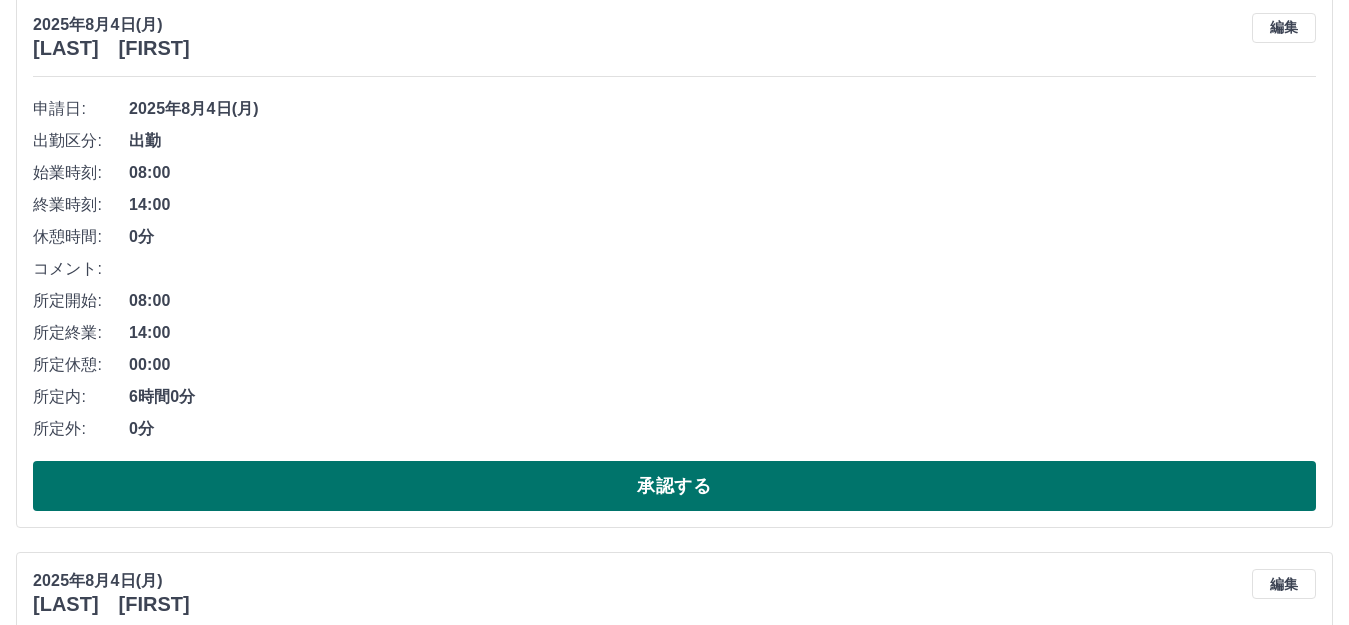 click on "承認する" at bounding box center [674, 486] 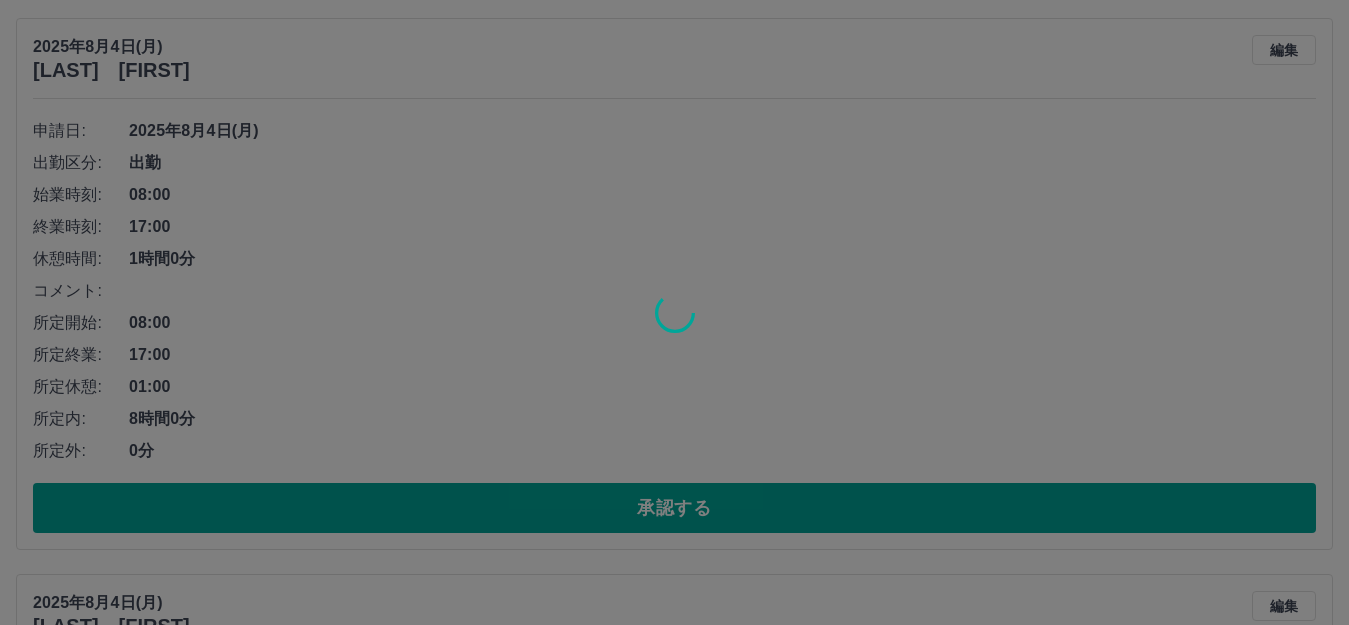 scroll, scrollTop: 840, scrollLeft: 0, axis: vertical 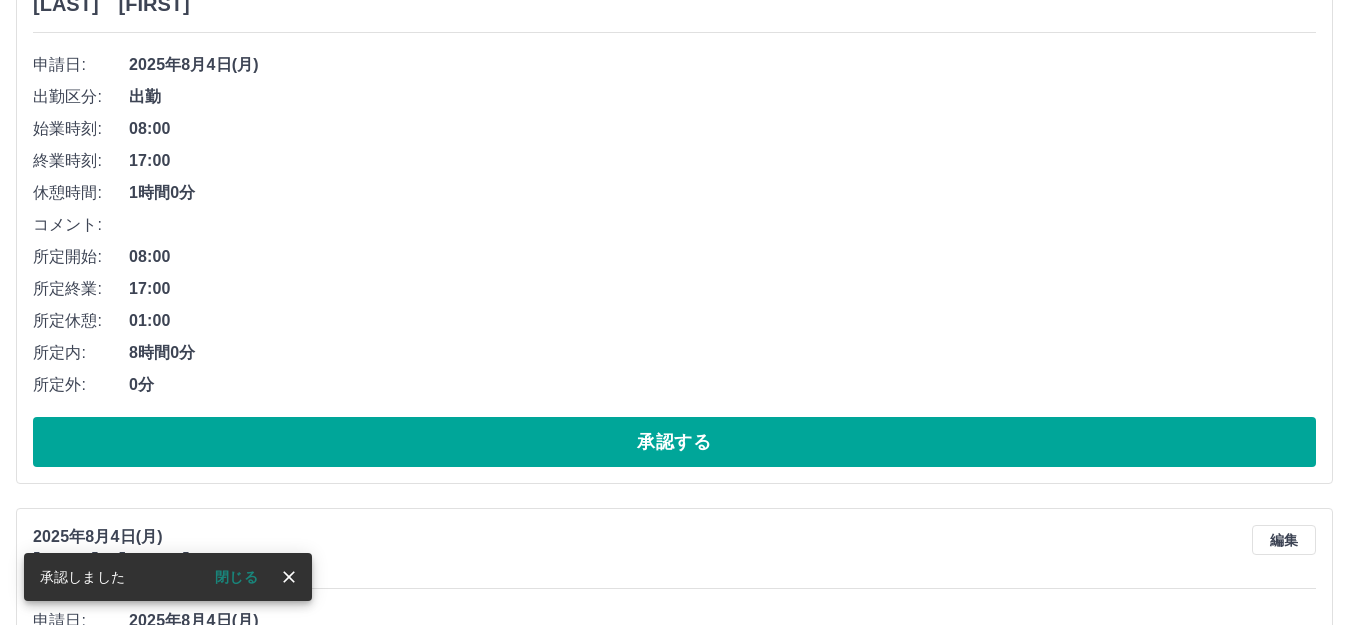 click on "承認する" at bounding box center [674, 442] 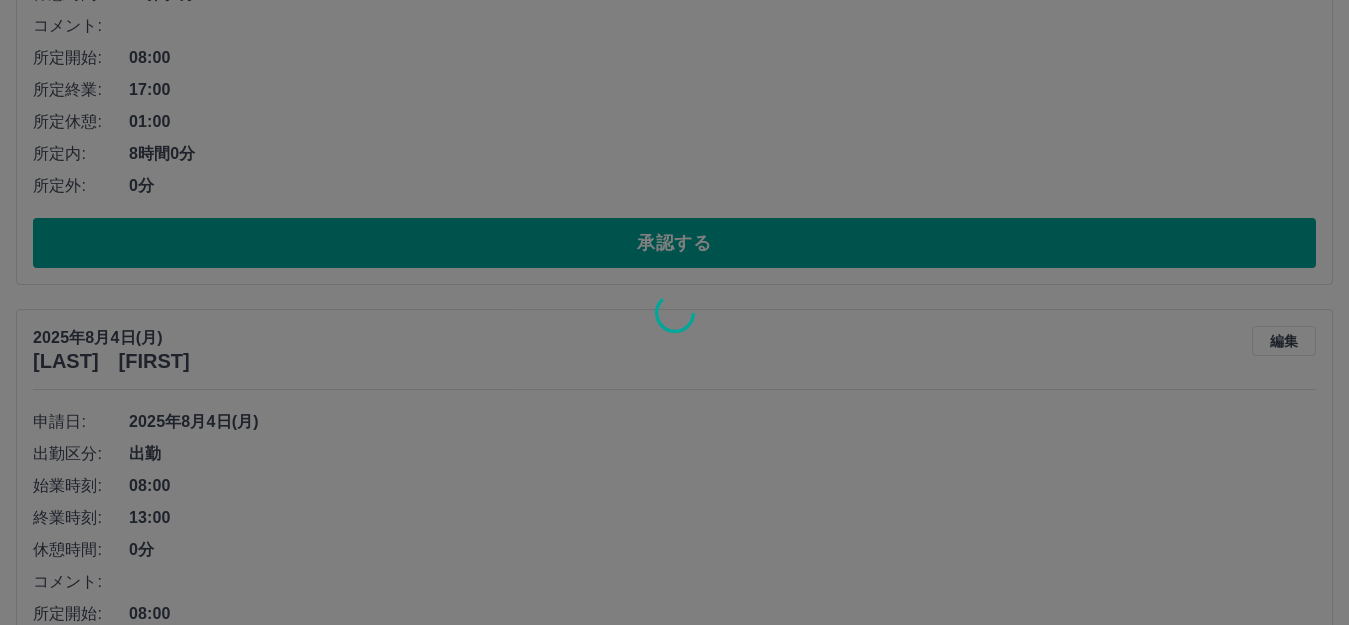 scroll, scrollTop: 684, scrollLeft: 0, axis: vertical 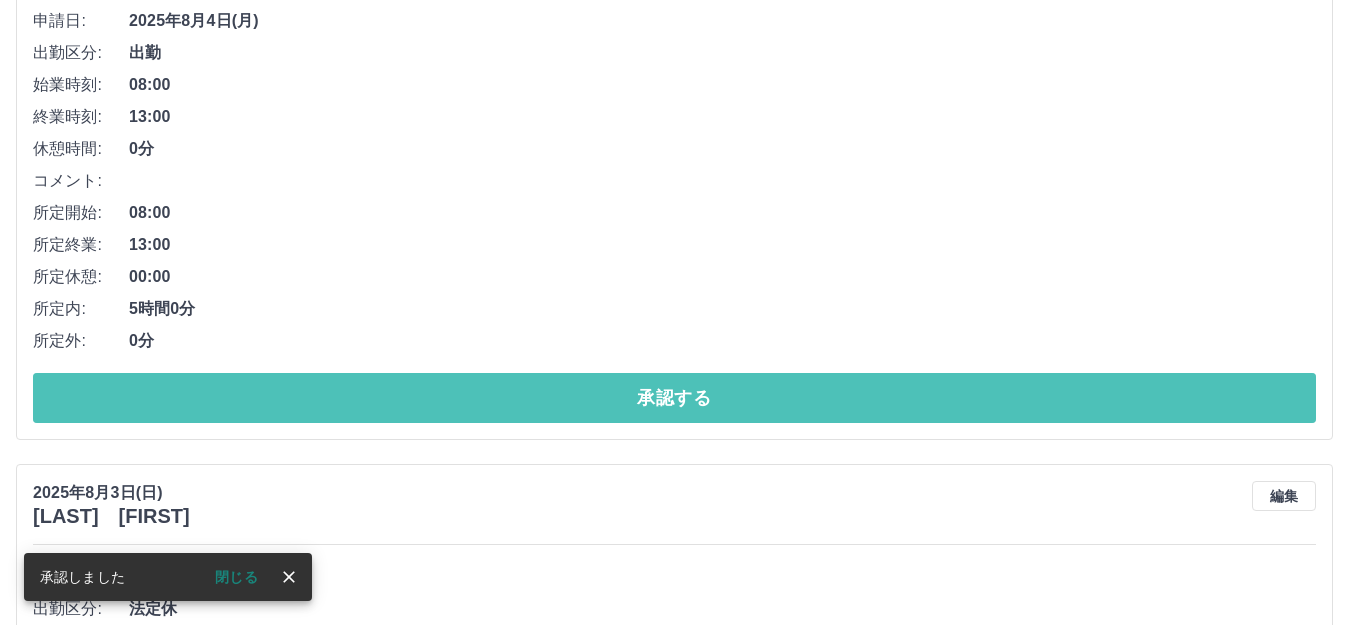 click on "承認する" at bounding box center [674, 398] 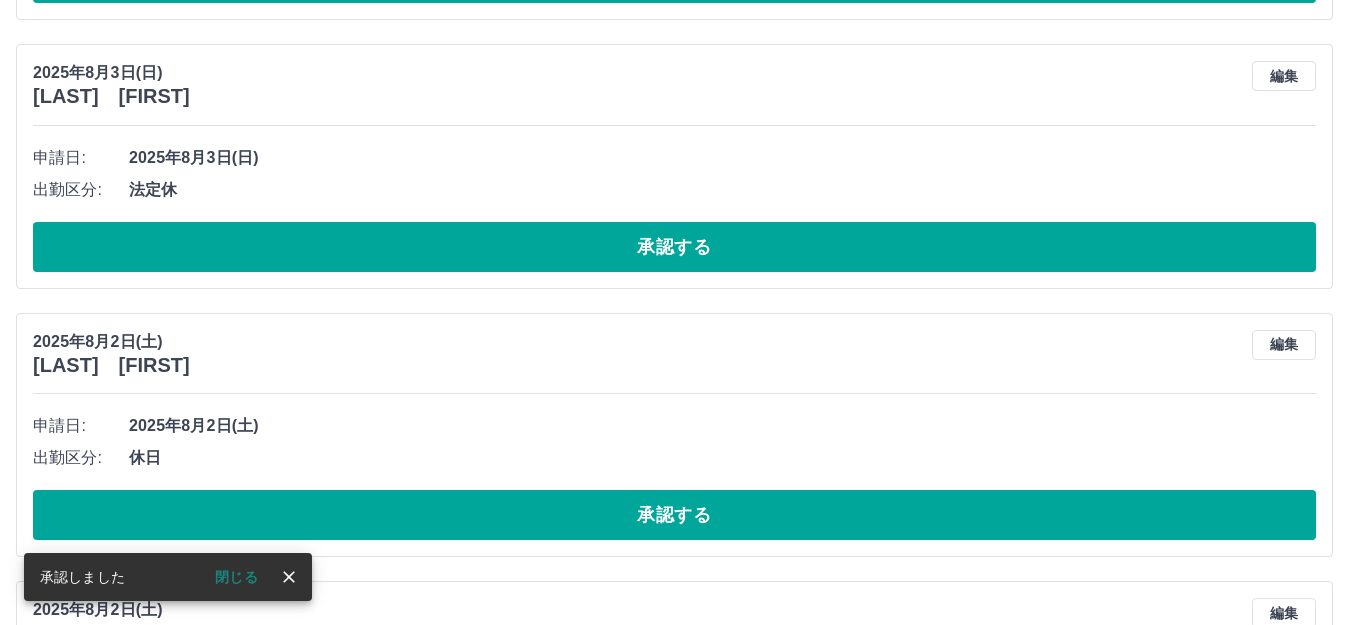 scroll, scrollTop: 172, scrollLeft: 0, axis: vertical 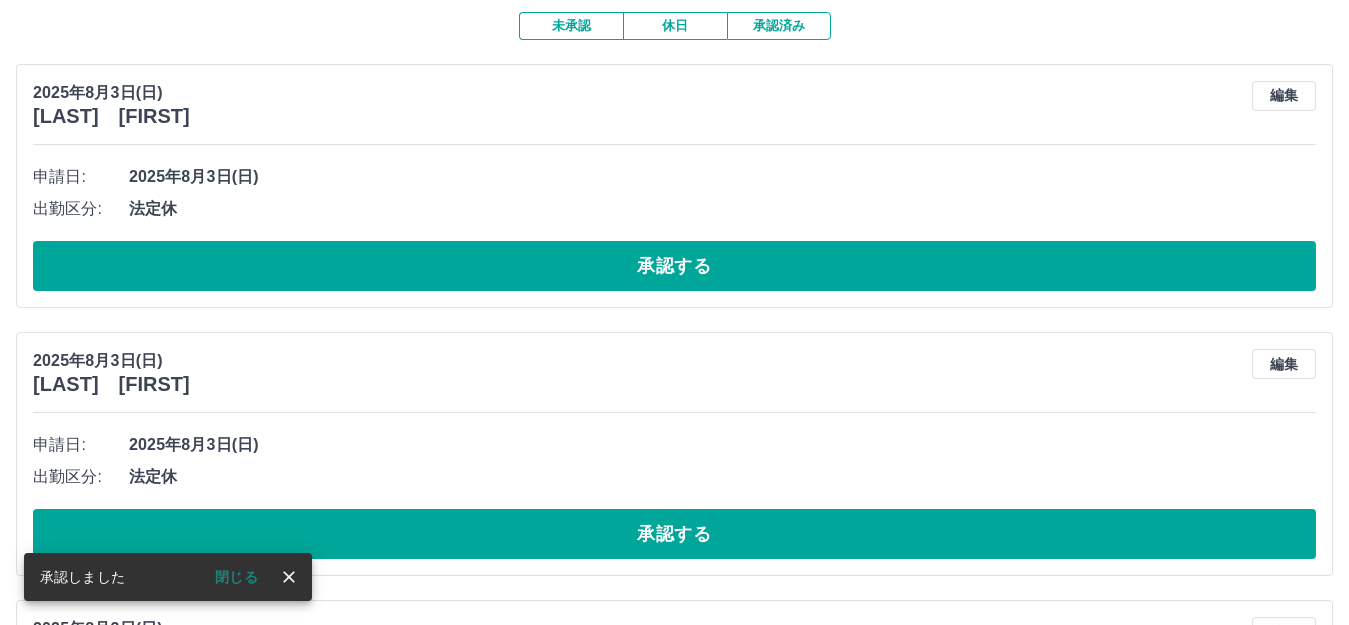 click on "承認する" at bounding box center [674, 266] 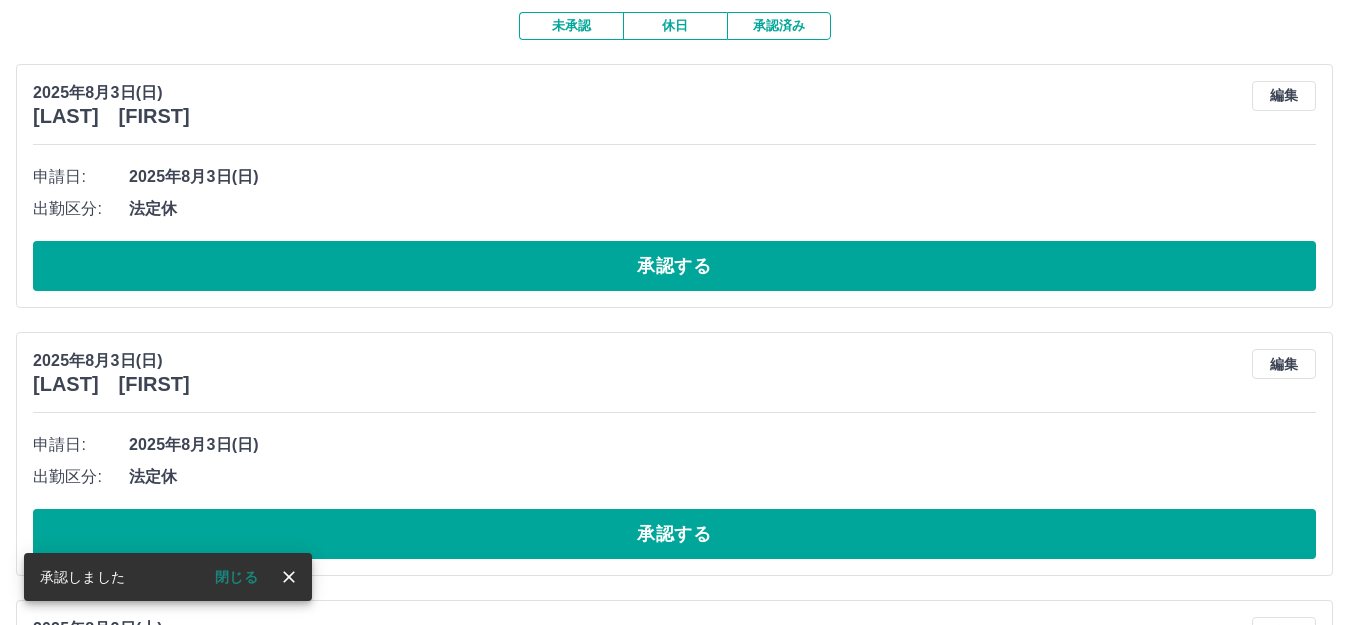 click on "承認する" at bounding box center (674, 534) 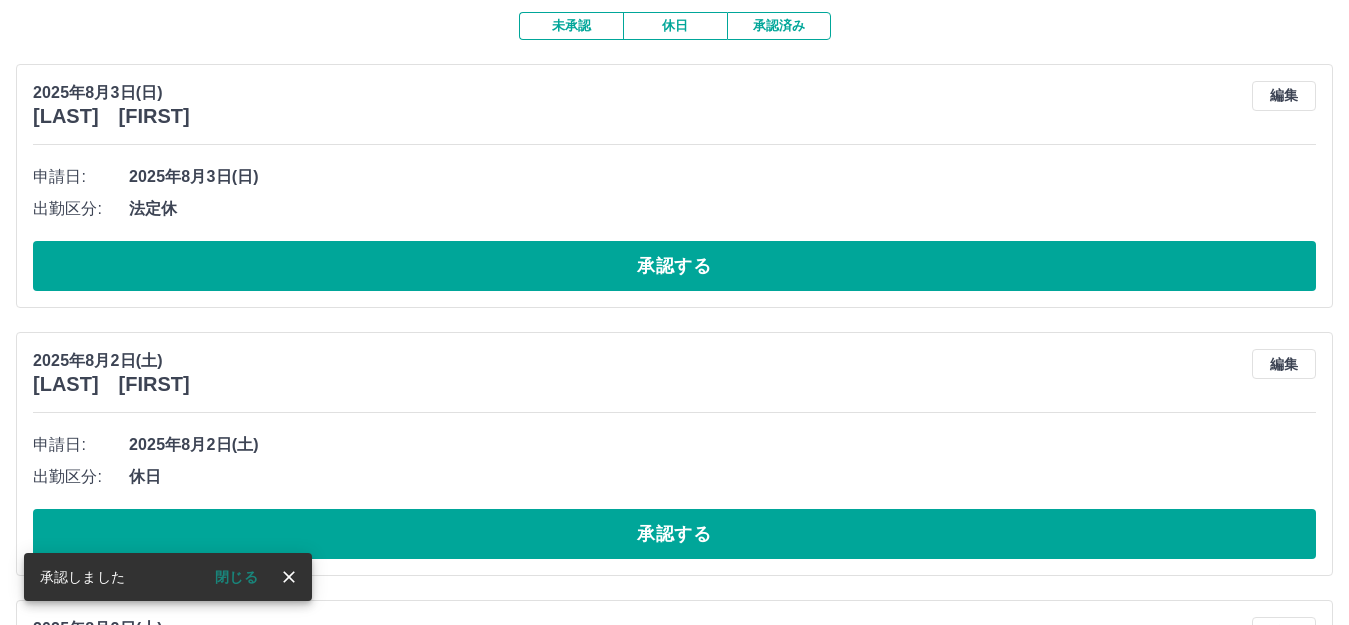 click on "承認する" at bounding box center [674, 266] 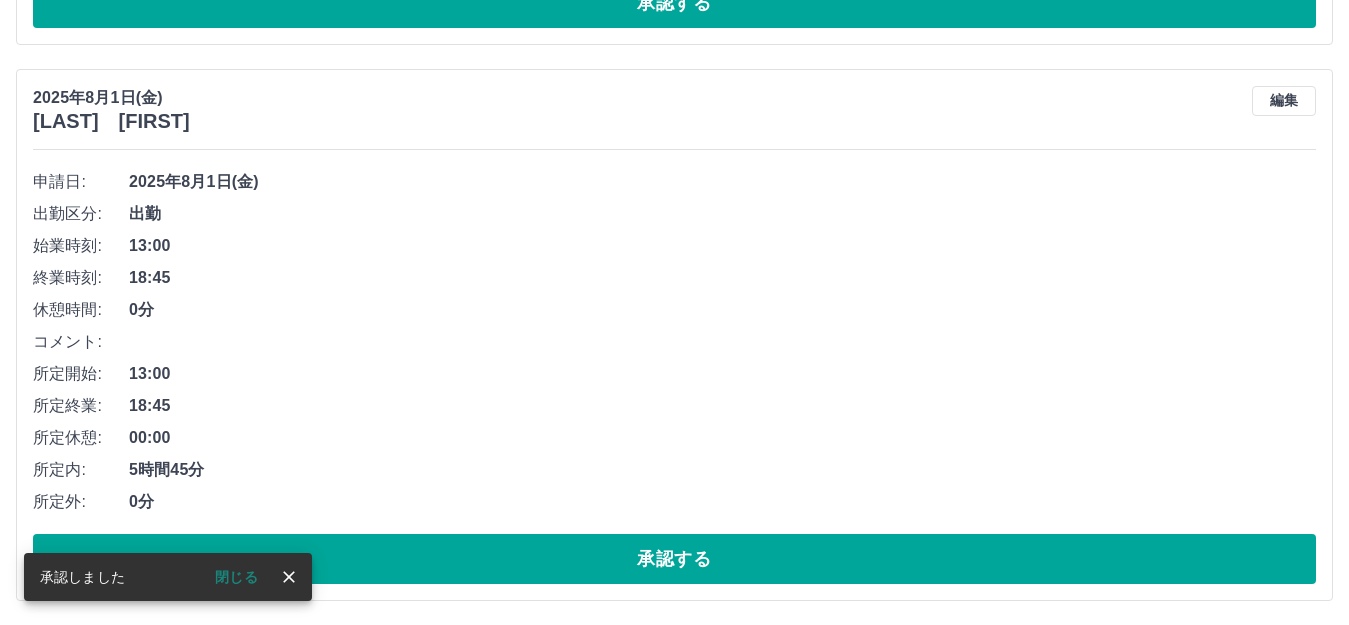 scroll, scrollTop: 5405, scrollLeft: 0, axis: vertical 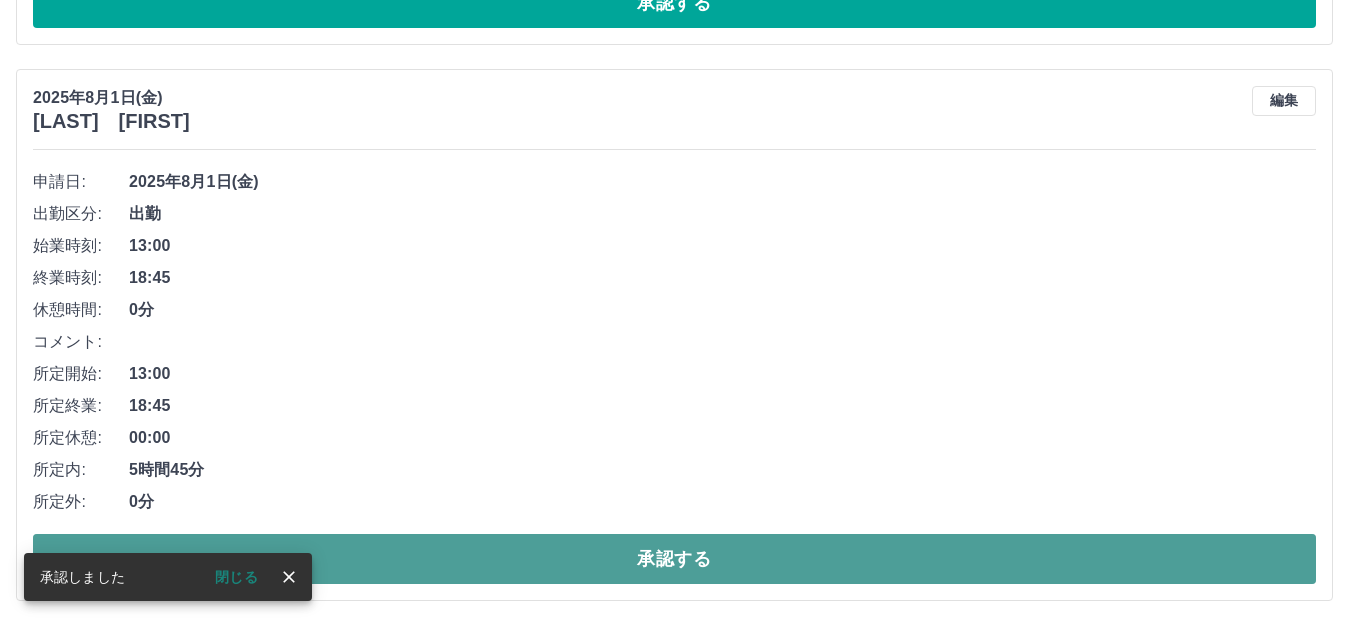 click on "承認する" at bounding box center (674, 559) 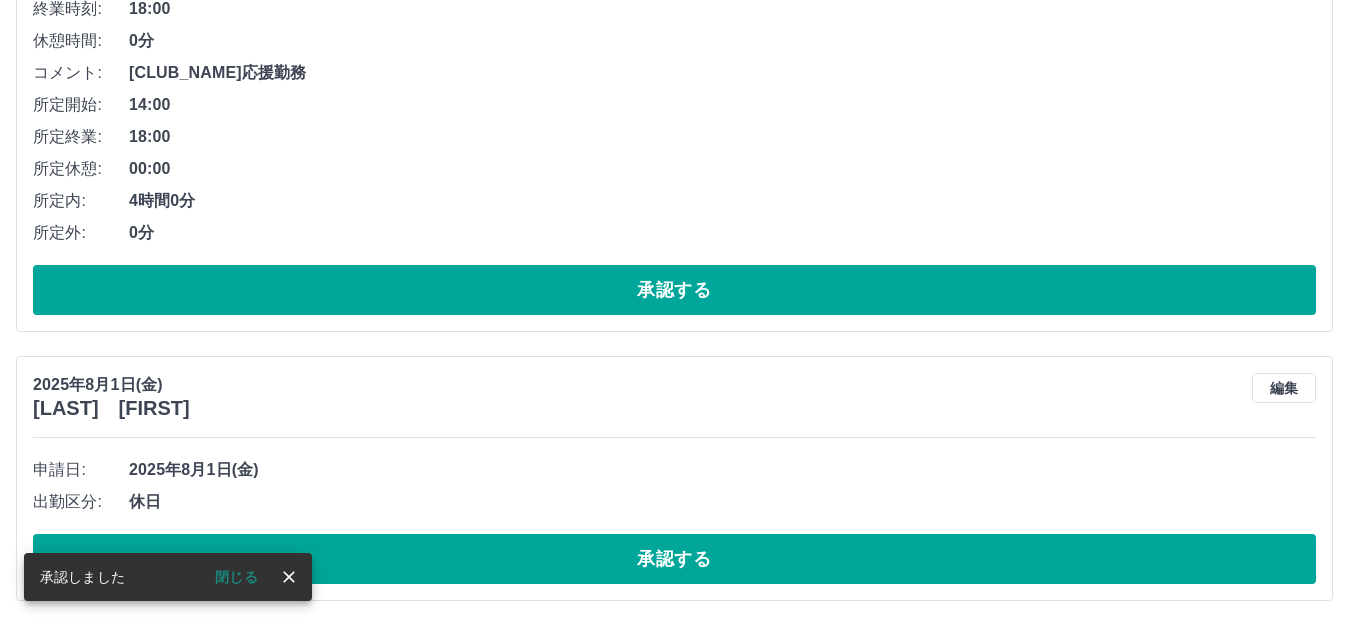 scroll, scrollTop: 4849, scrollLeft: 0, axis: vertical 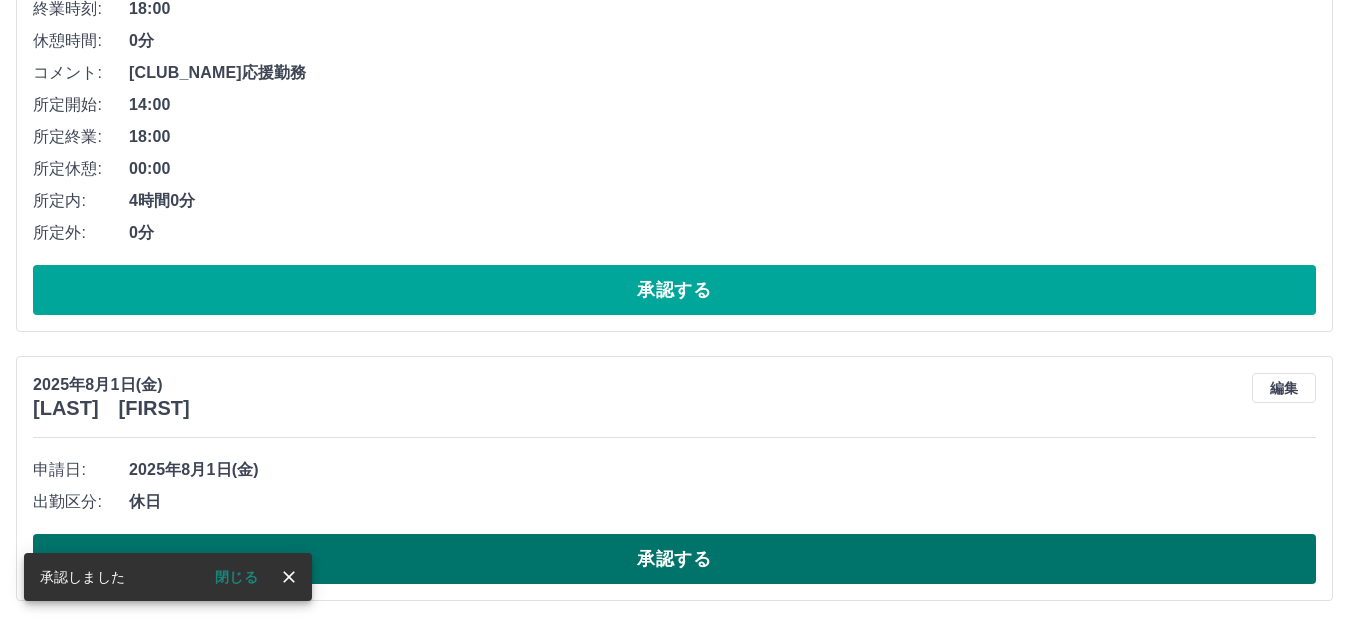 click on "承認する" at bounding box center [674, 559] 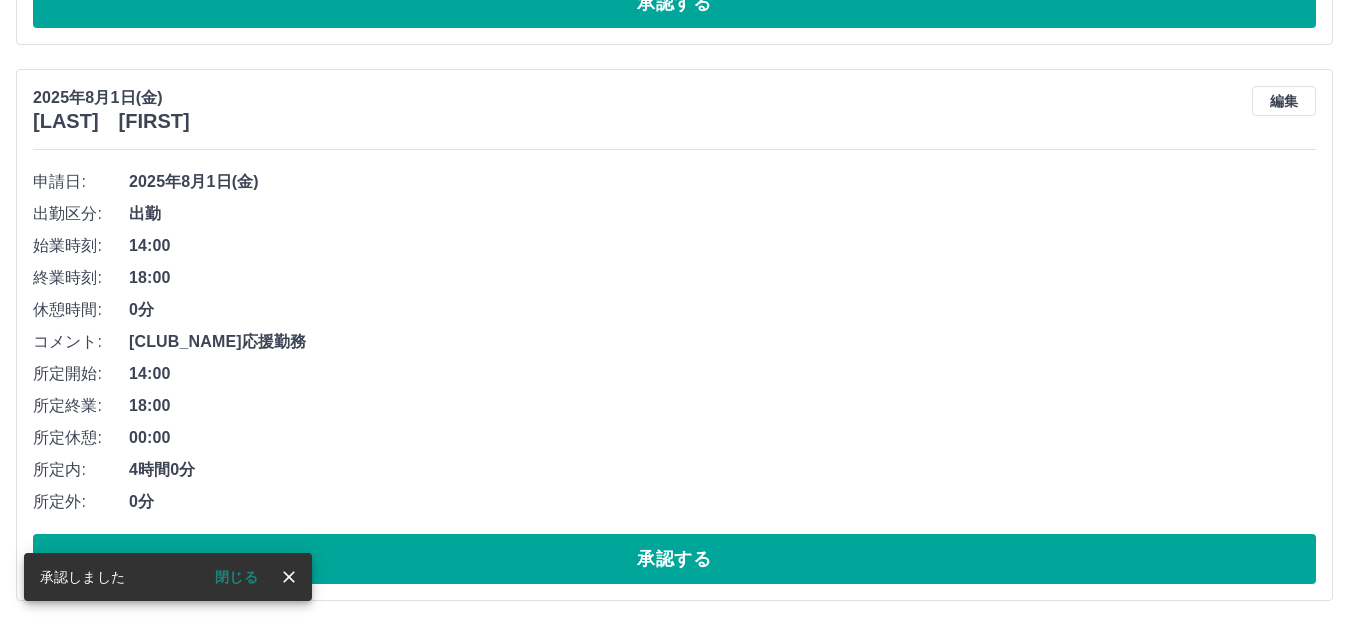 scroll, scrollTop: 4580, scrollLeft: 0, axis: vertical 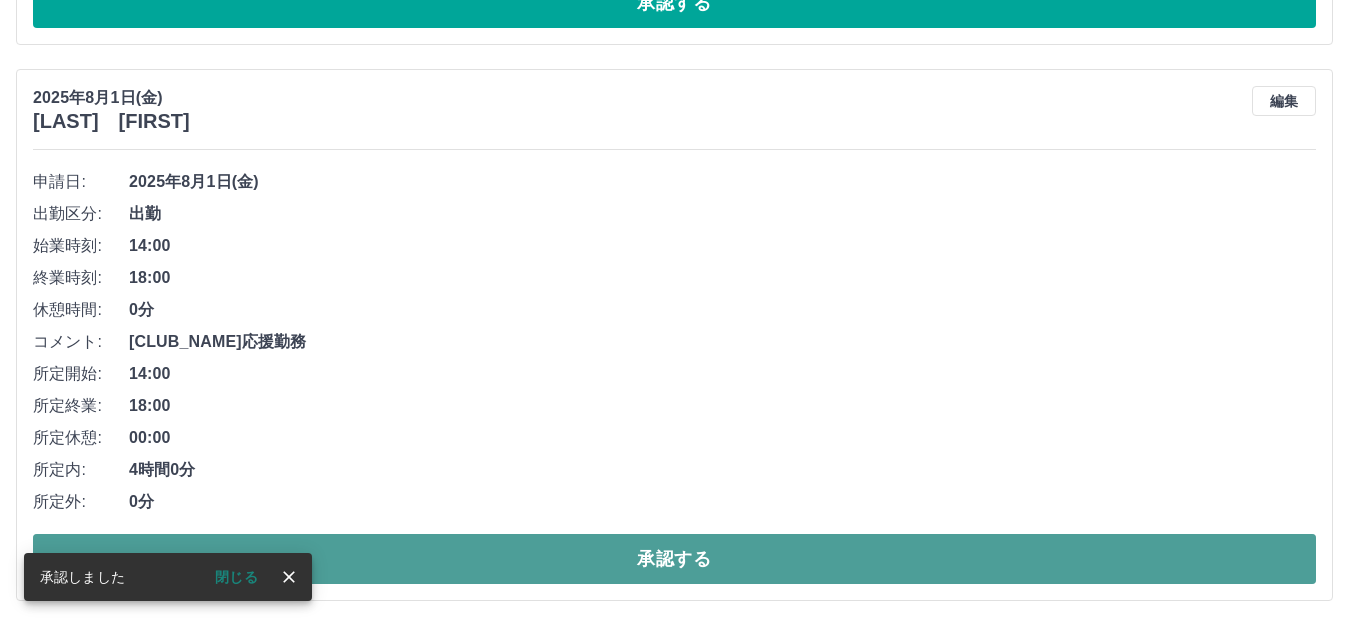 click on "承認する" at bounding box center (674, 559) 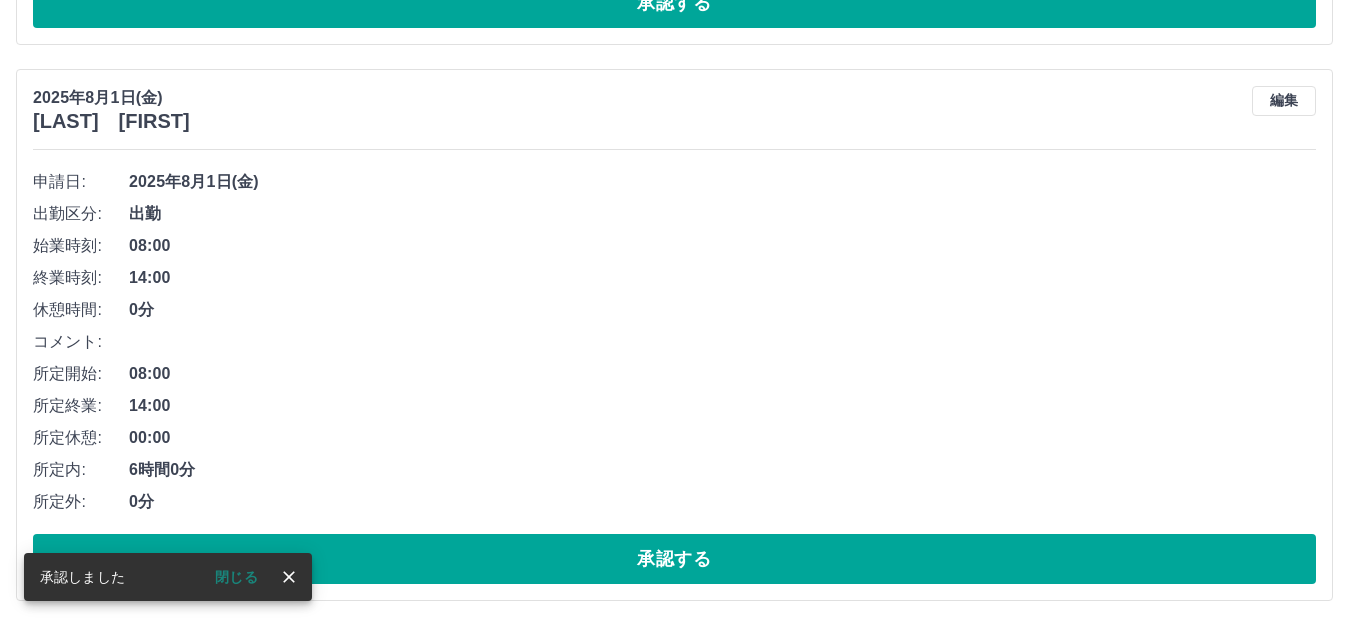 scroll, scrollTop: 4024, scrollLeft: 0, axis: vertical 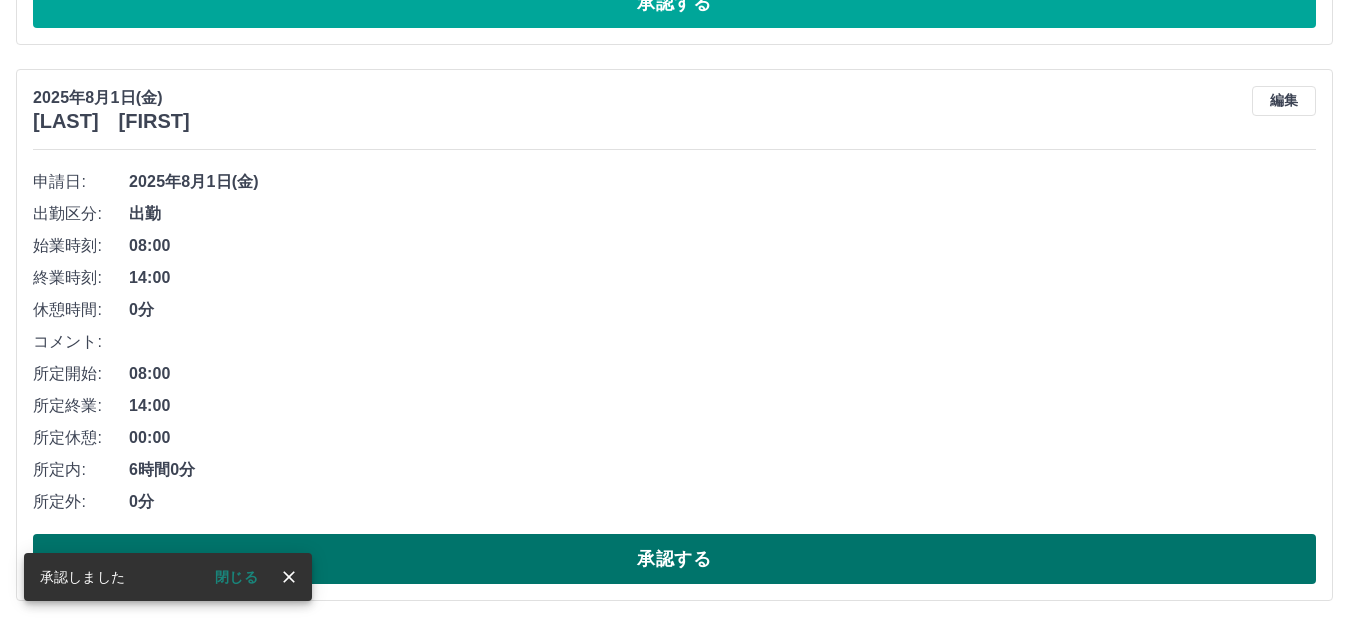 click on "承認する" at bounding box center [674, 559] 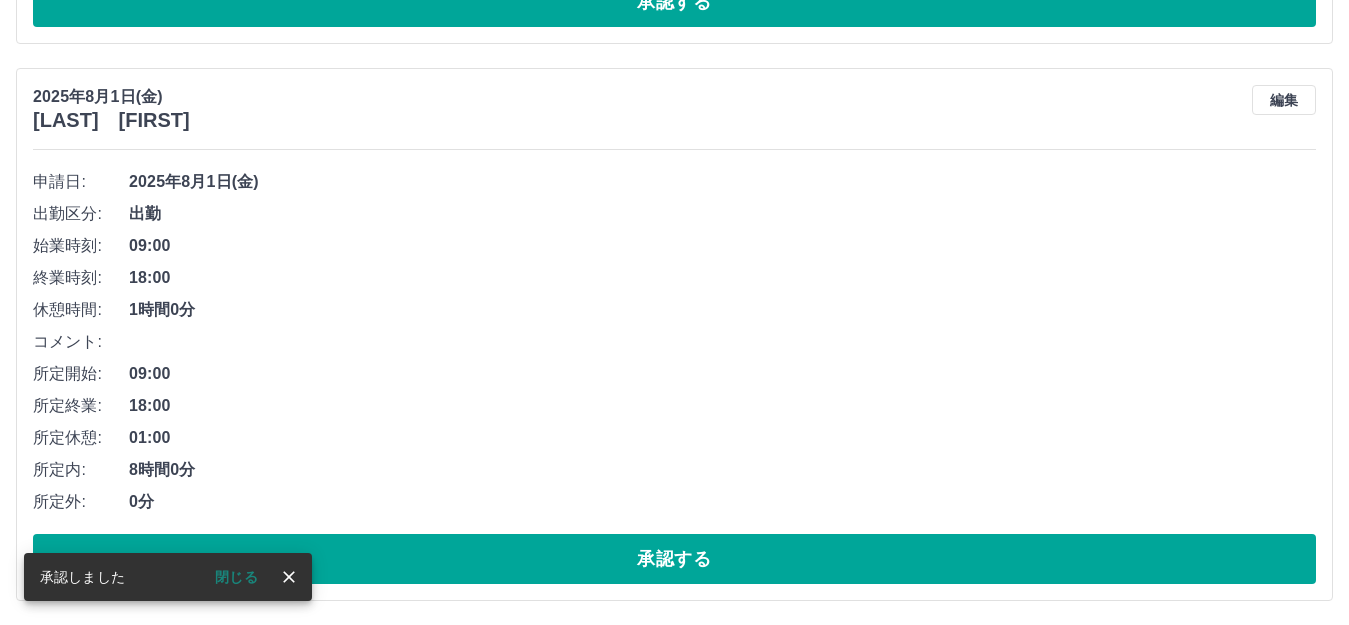 scroll, scrollTop: 3468, scrollLeft: 0, axis: vertical 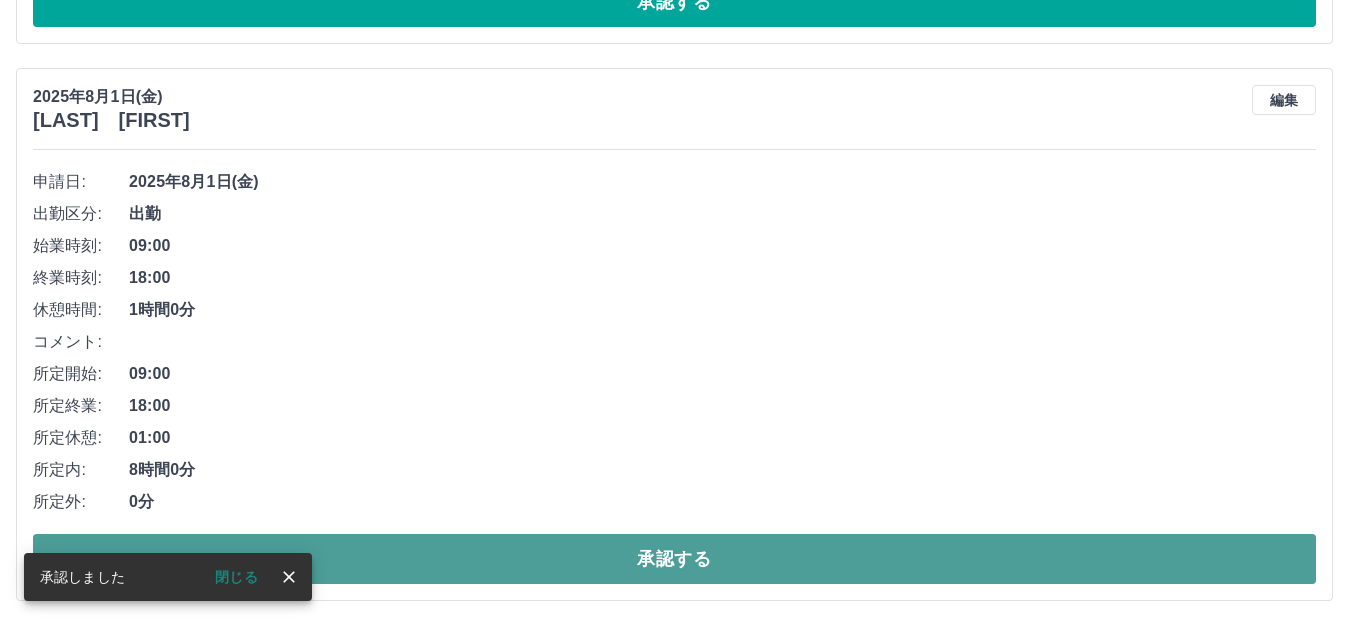 click on "承認する" at bounding box center (674, 559) 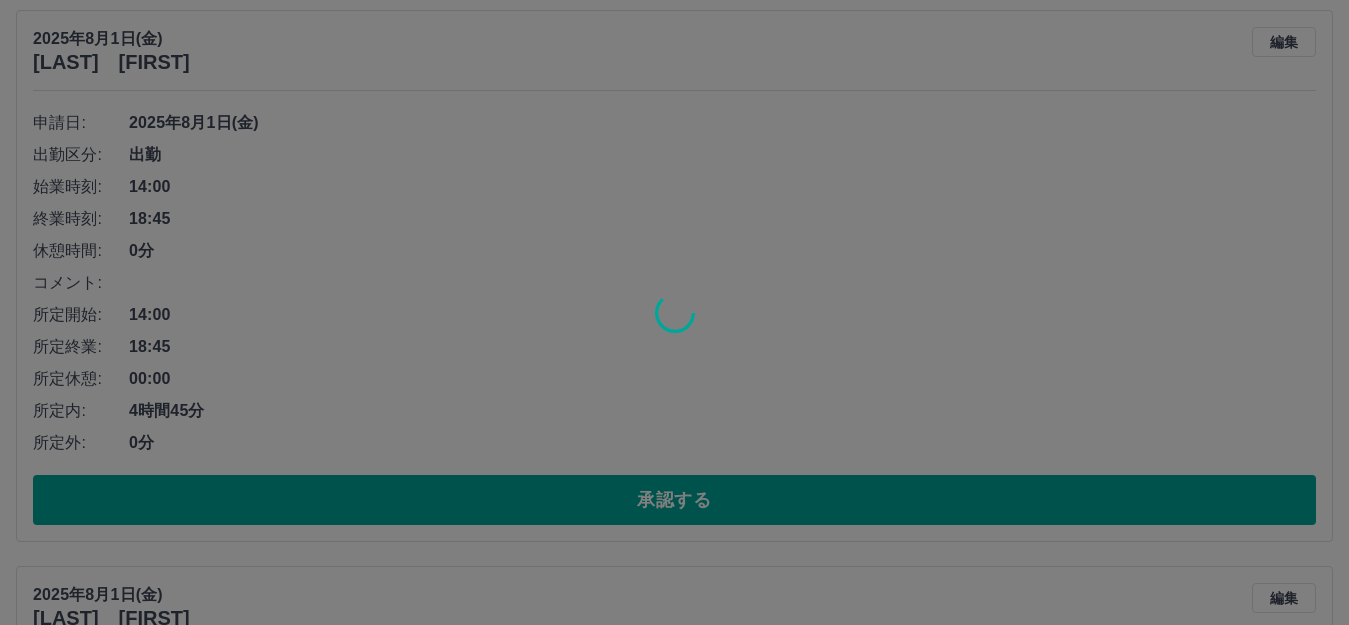 scroll, scrollTop: 2911, scrollLeft: 0, axis: vertical 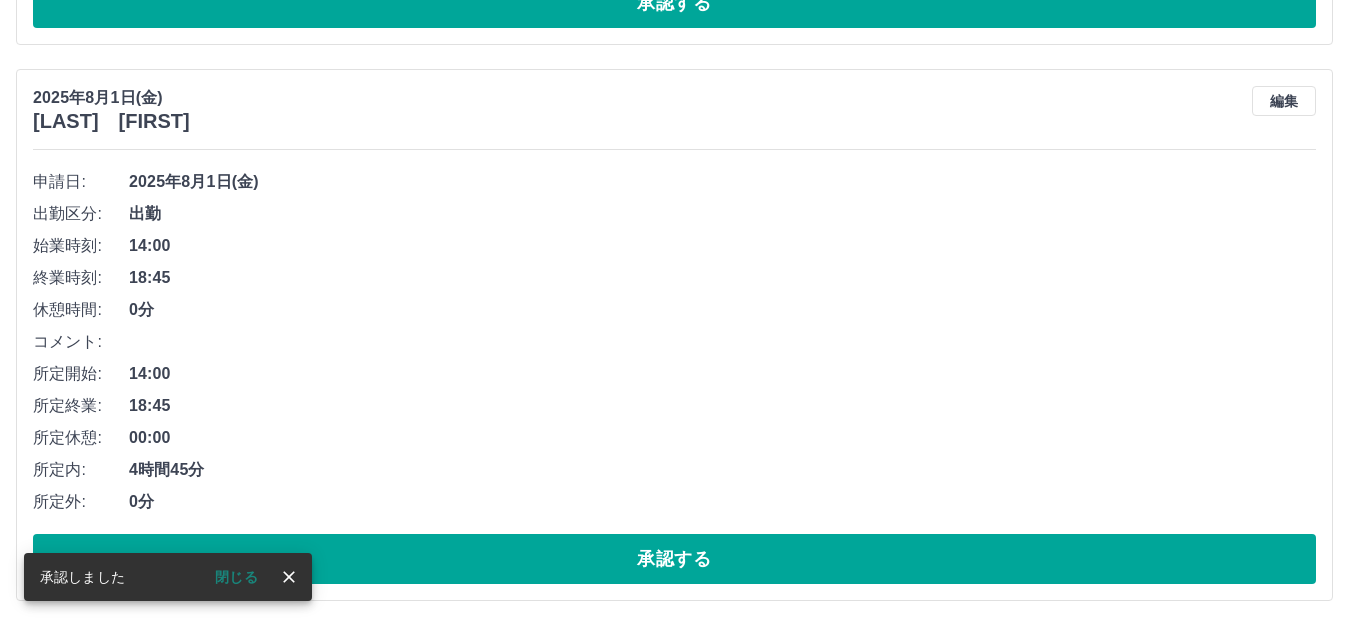 click on "0分" at bounding box center [722, 502] 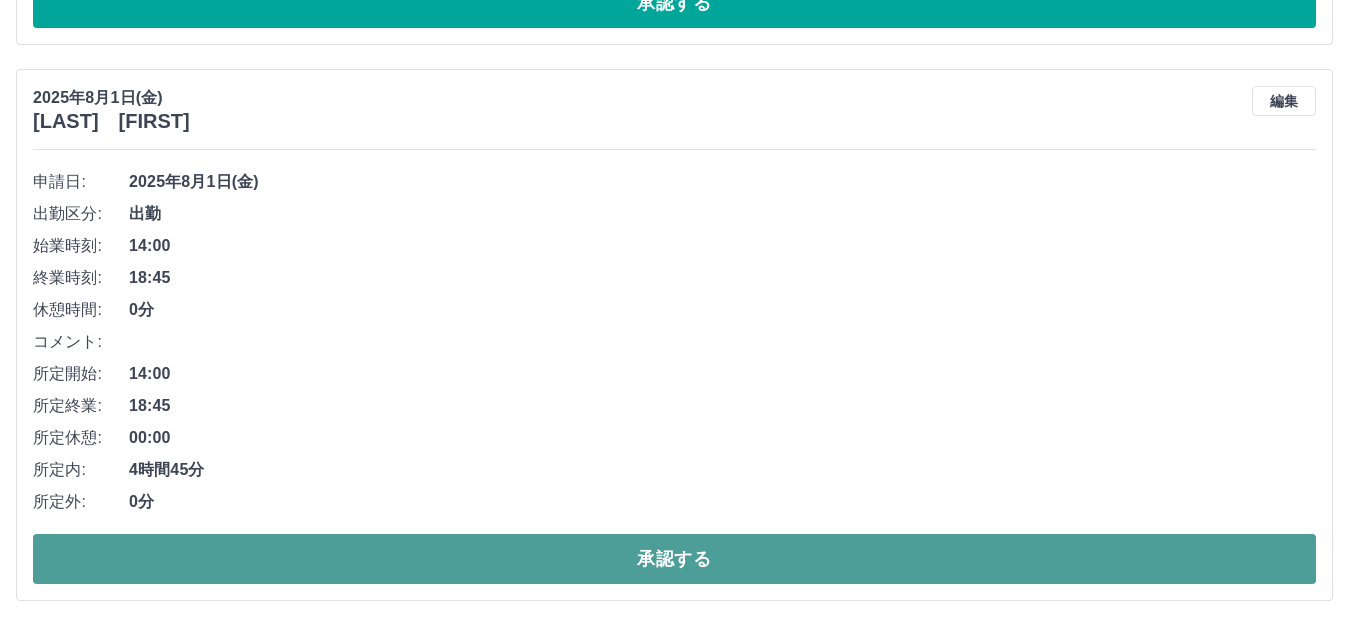click on "承認する" at bounding box center [674, 559] 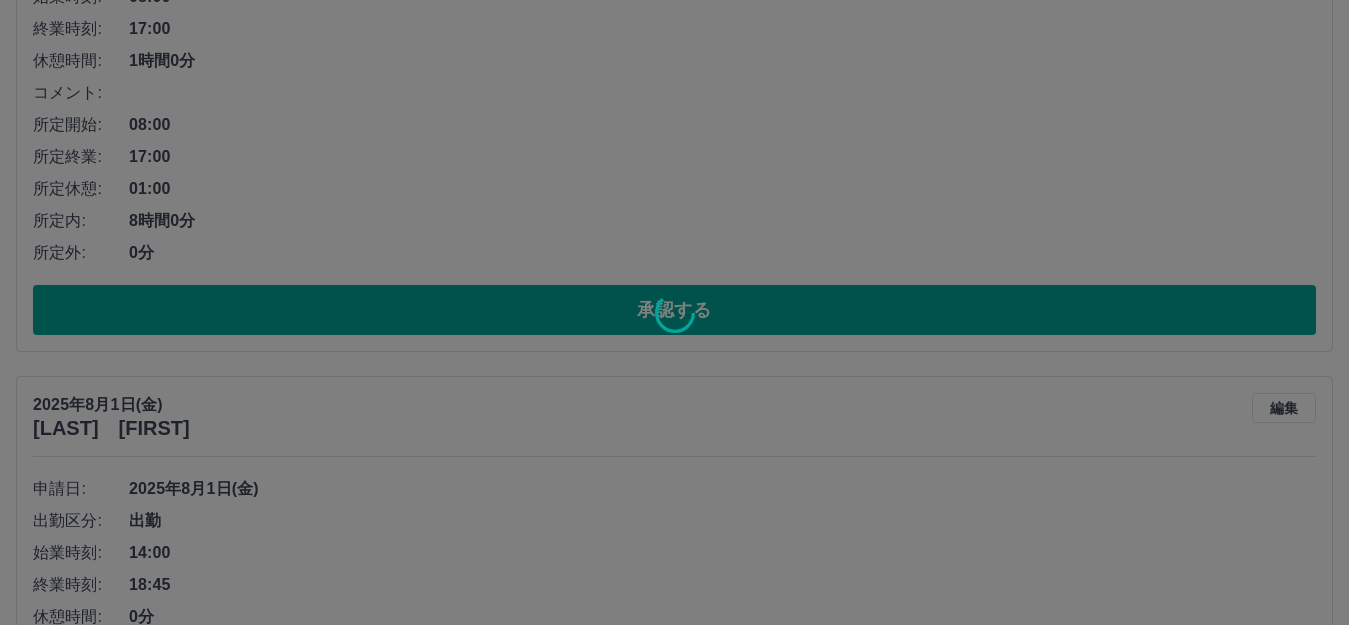 scroll, scrollTop: 2411, scrollLeft: 0, axis: vertical 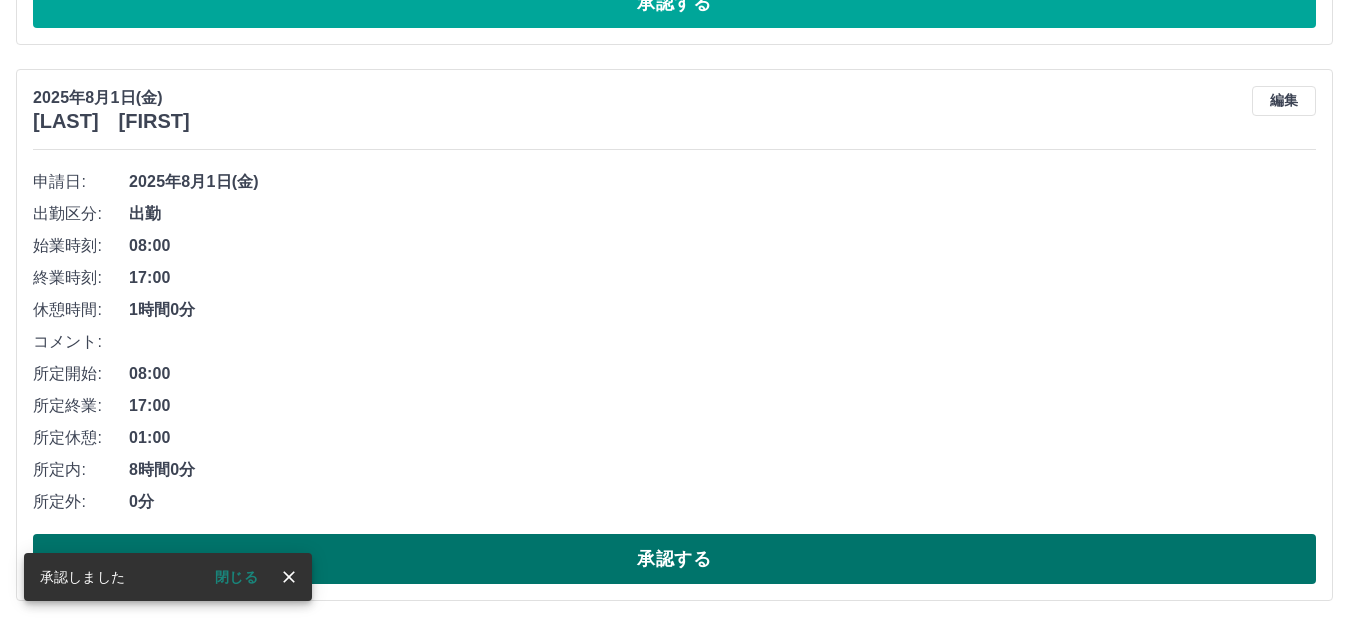 click on "承認する" at bounding box center [674, 559] 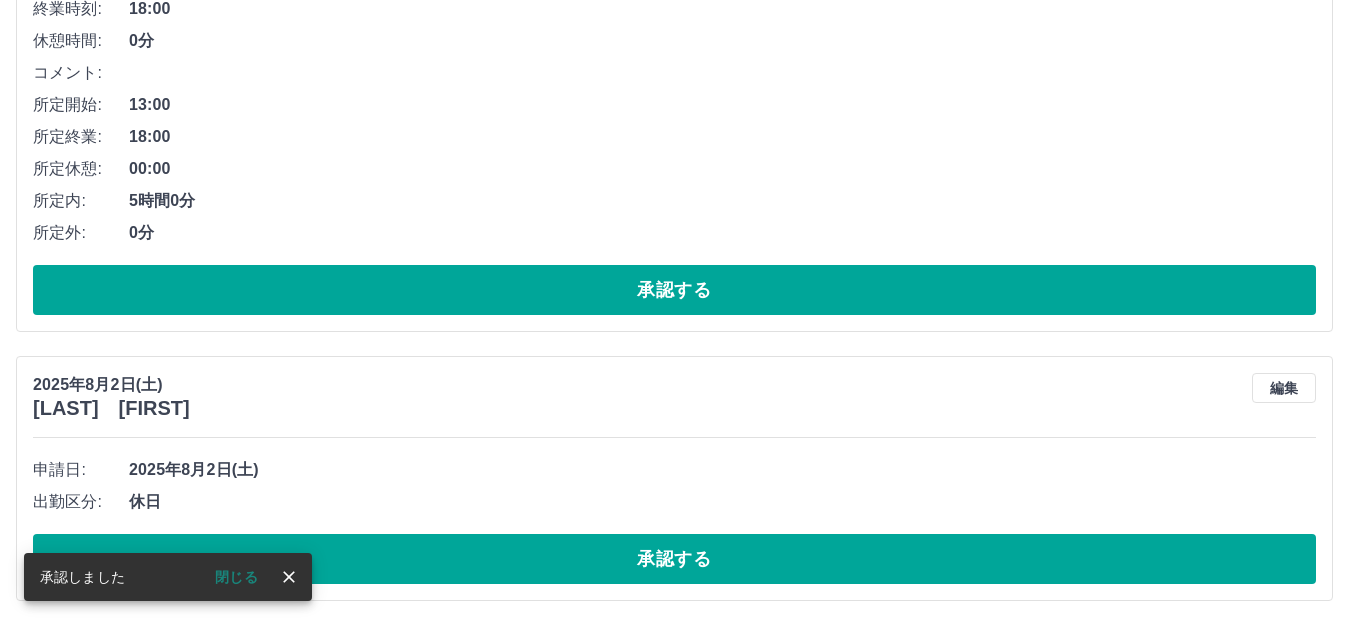scroll, scrollTop: 1799, scrollLeft: 0, axis: vertical 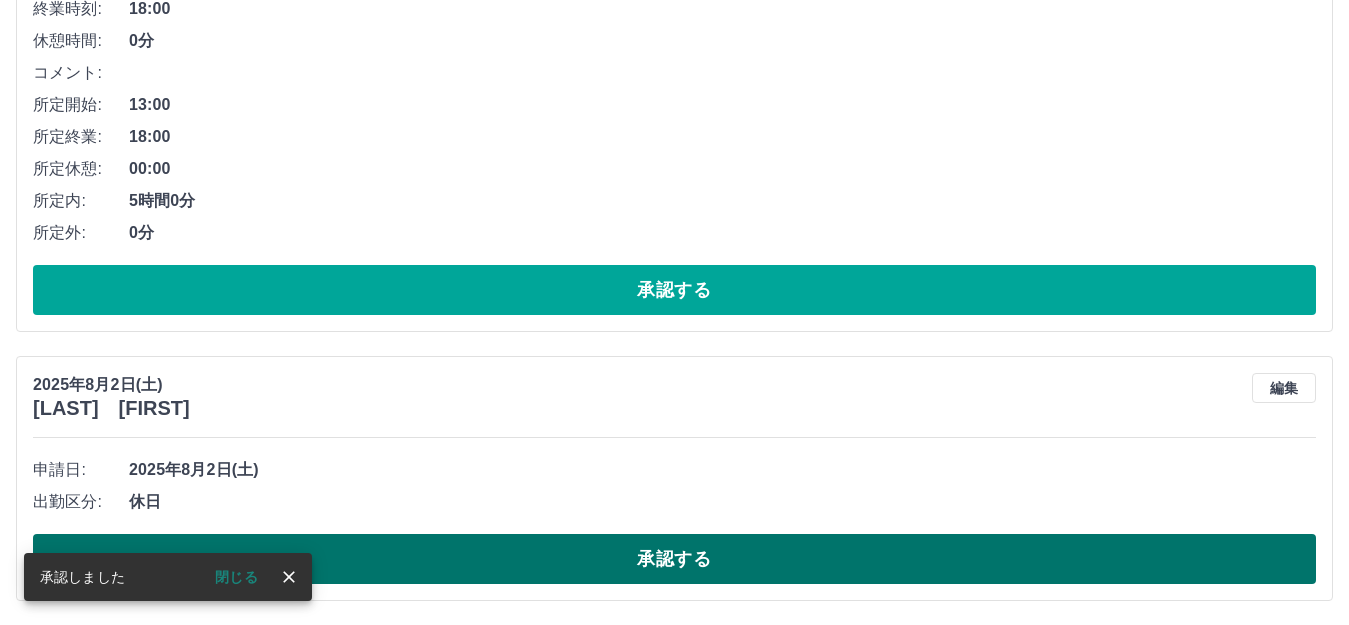 click on "承認する" at bounding box center [674, 559] 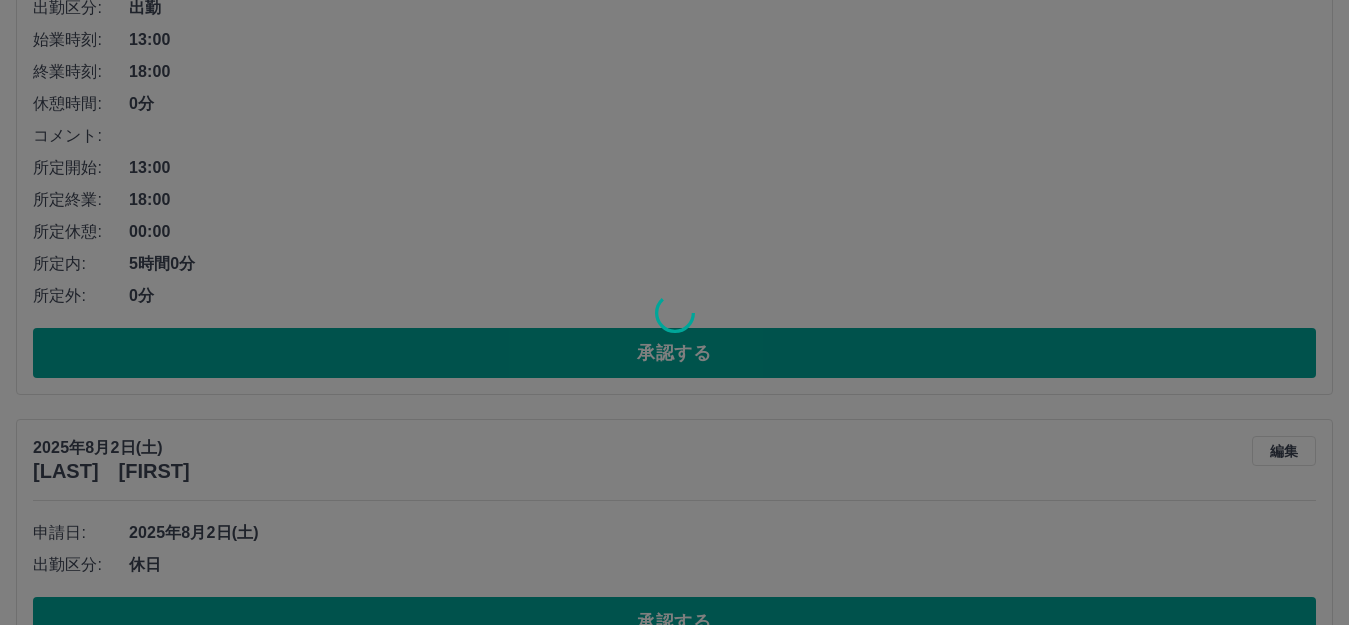 scroll, scrollTop: 1699, scrollLeft: 0, axis: vertical 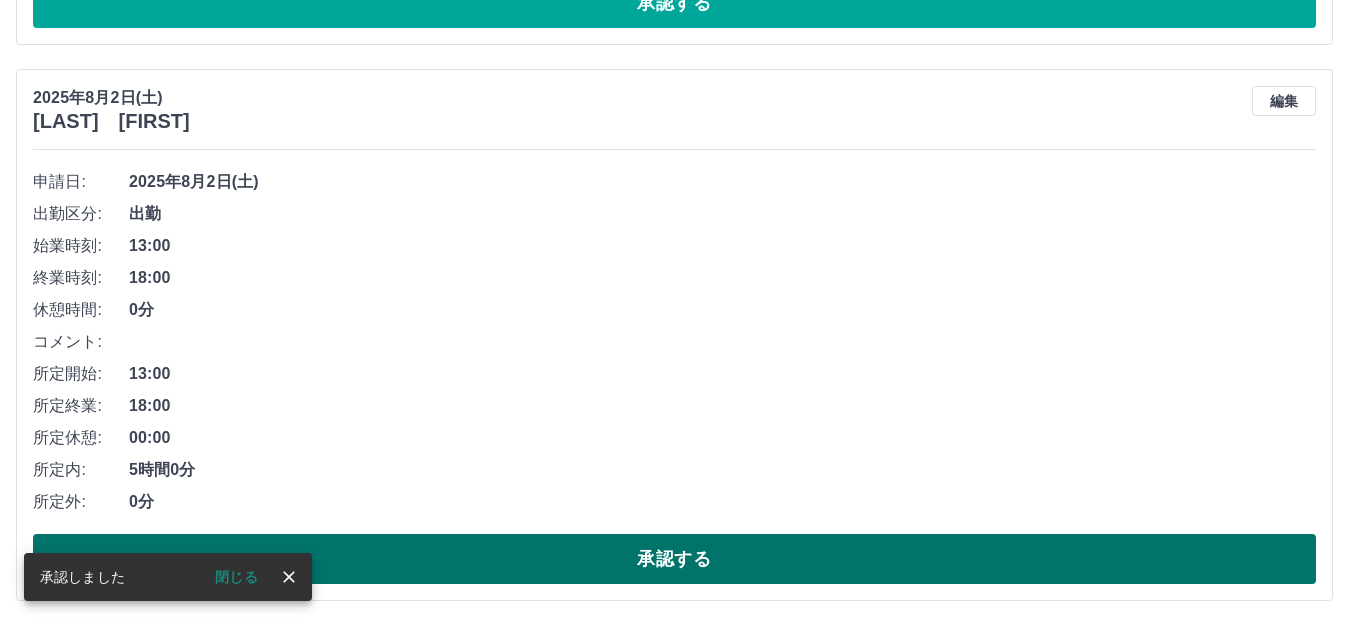 click on "承認する" at bounding box center [674, 559] 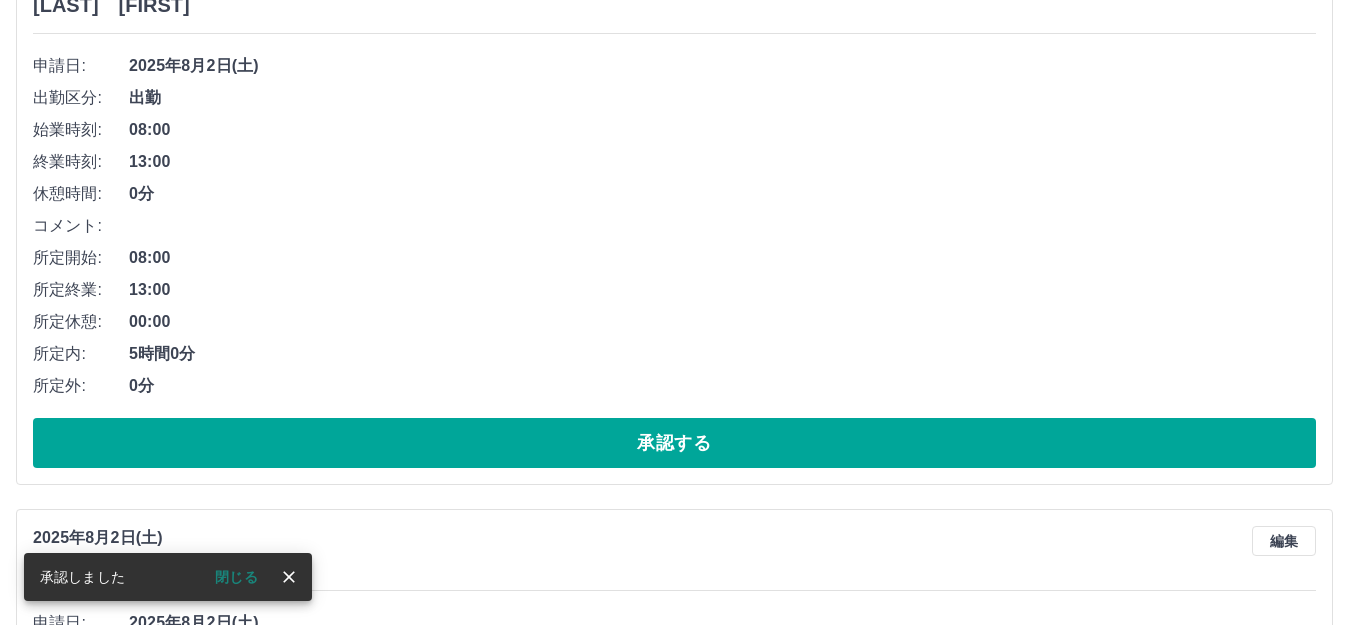 scroll, scrollTop: 874, scrollLeft: 0, axis: vertical 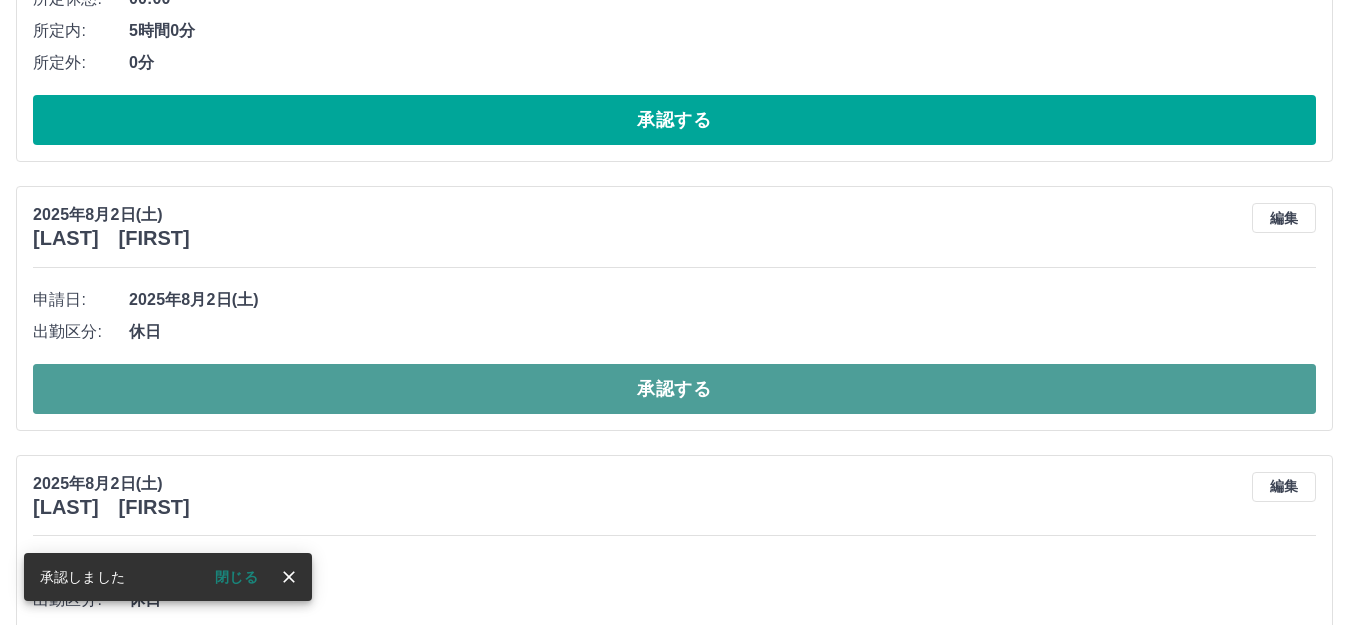 click on "承認する" at bounding box center [674, 389] 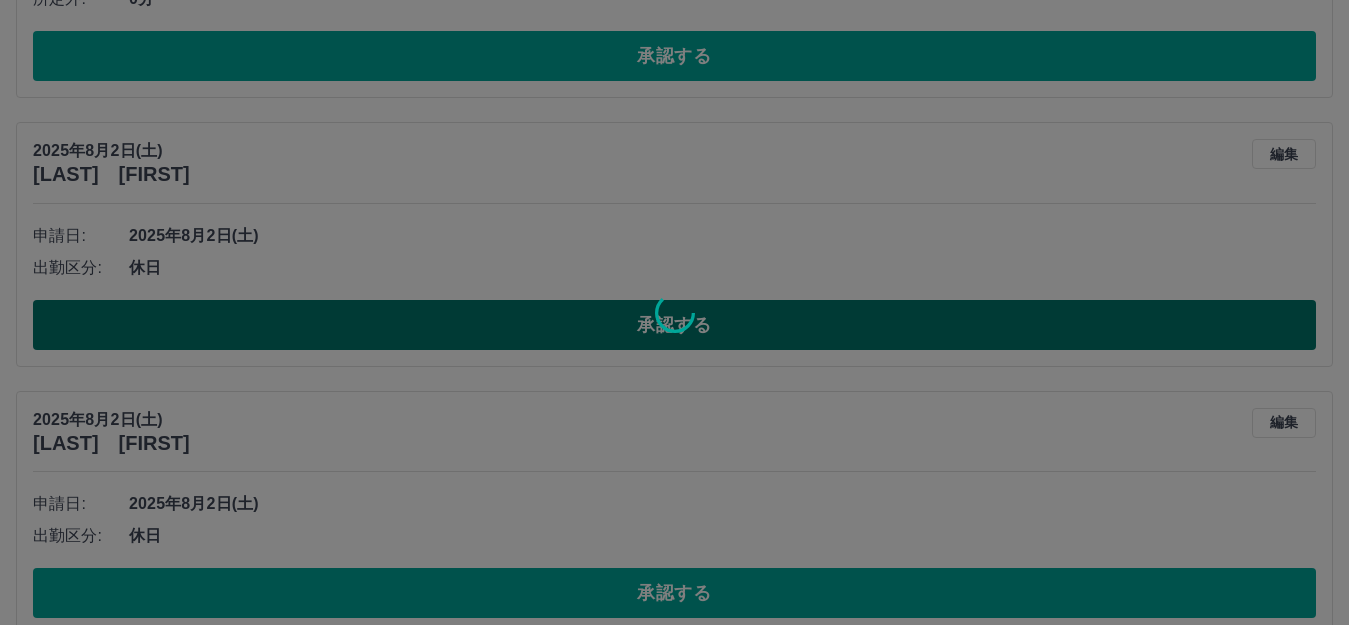 scroll, scrollTop: 974, scrollLeft: 0, axis: vertical 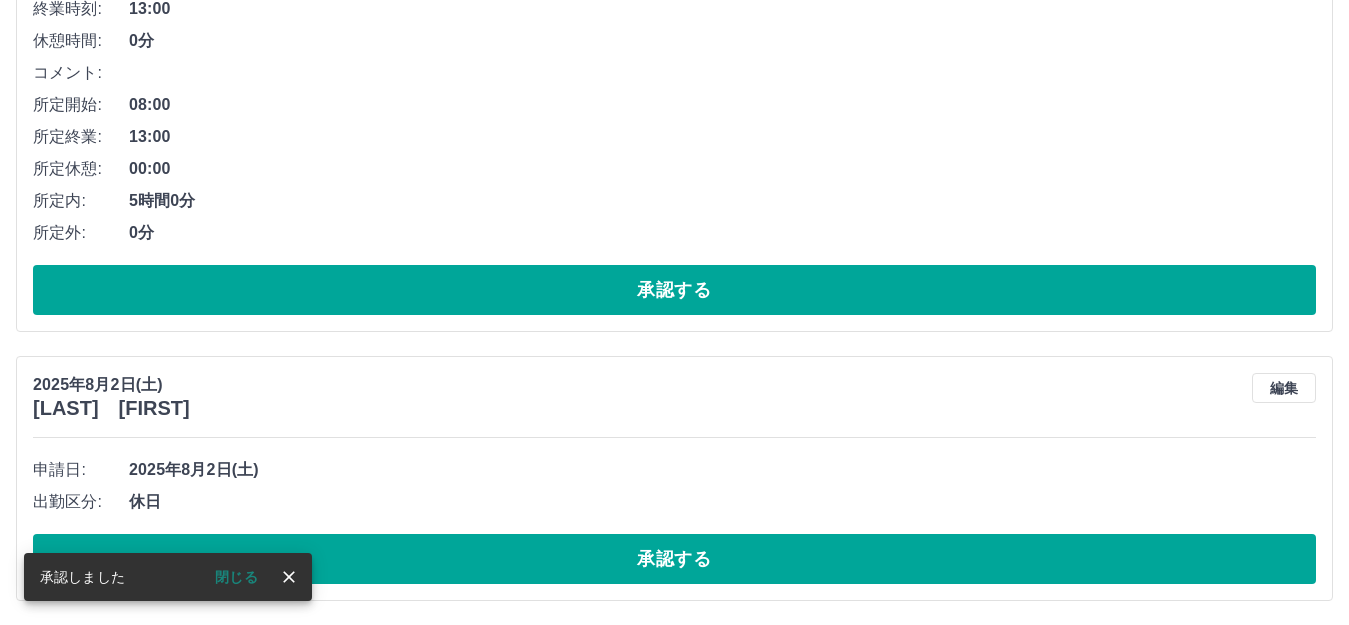 click on "承認する" at bounding box center [674, 559] 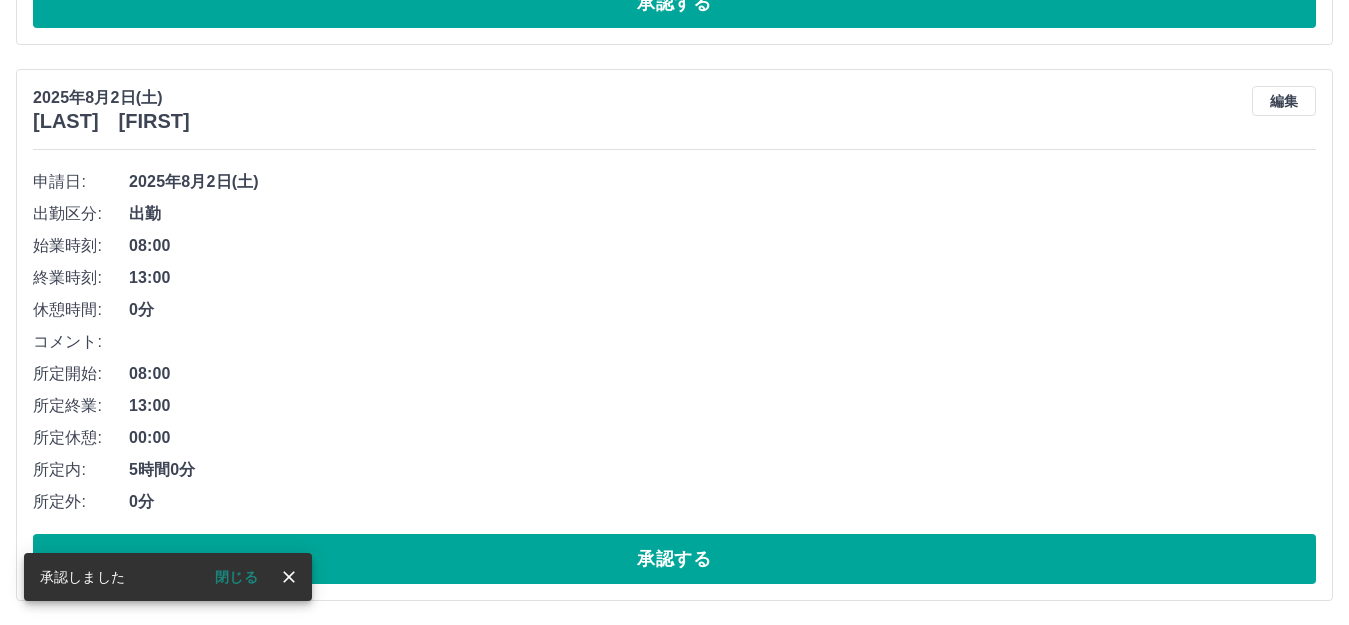 scroll, scrollTop: 437, scrollLeft: 0, axis: vertical 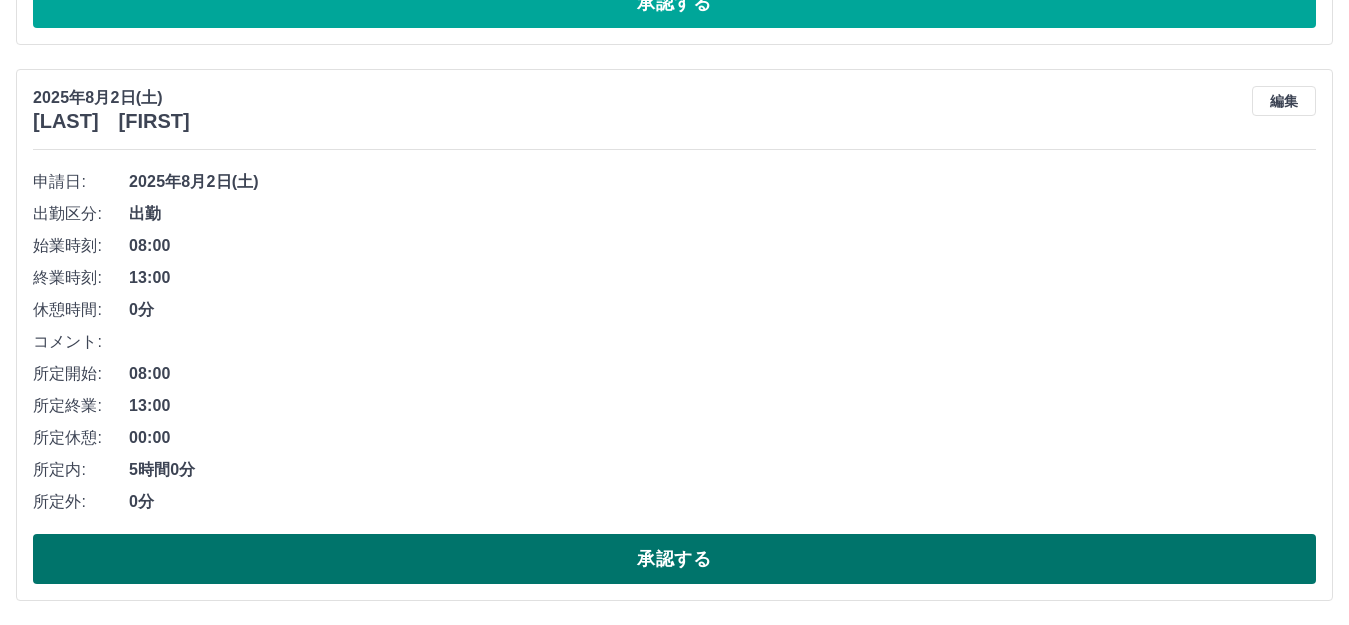 click on "承認する" at bounding box center (674, 559) 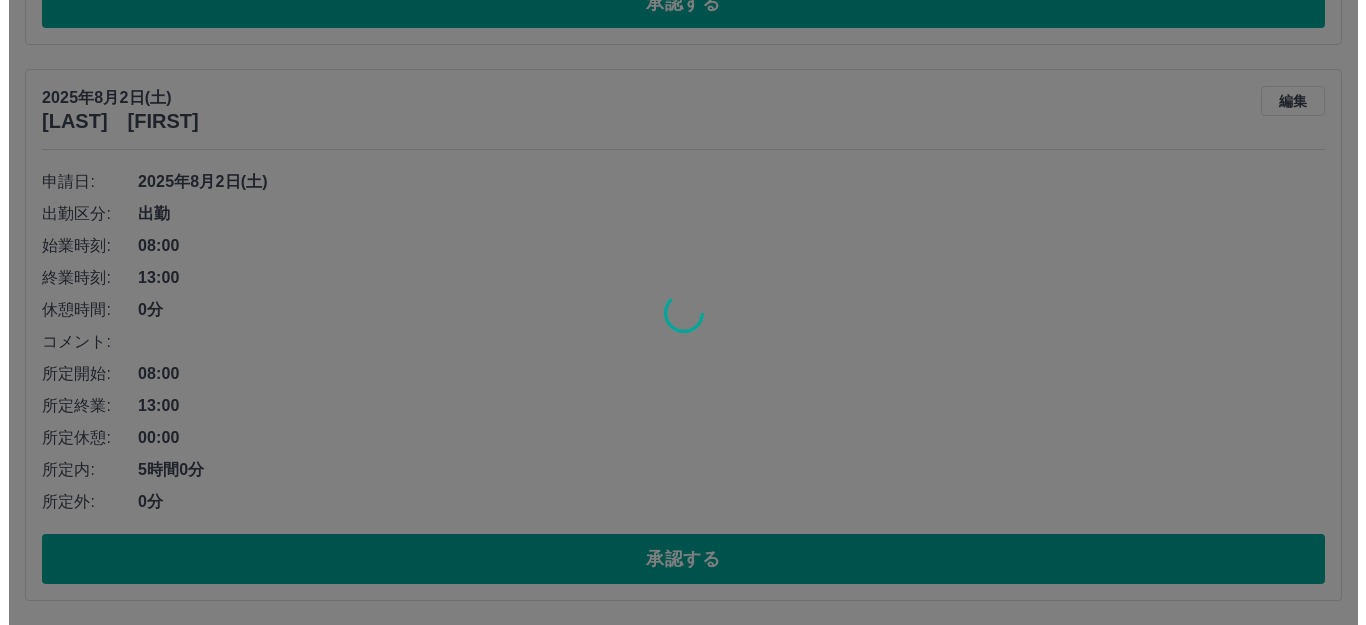 scroll, scrollTop: 0, scrollLeft: 0, axis: both 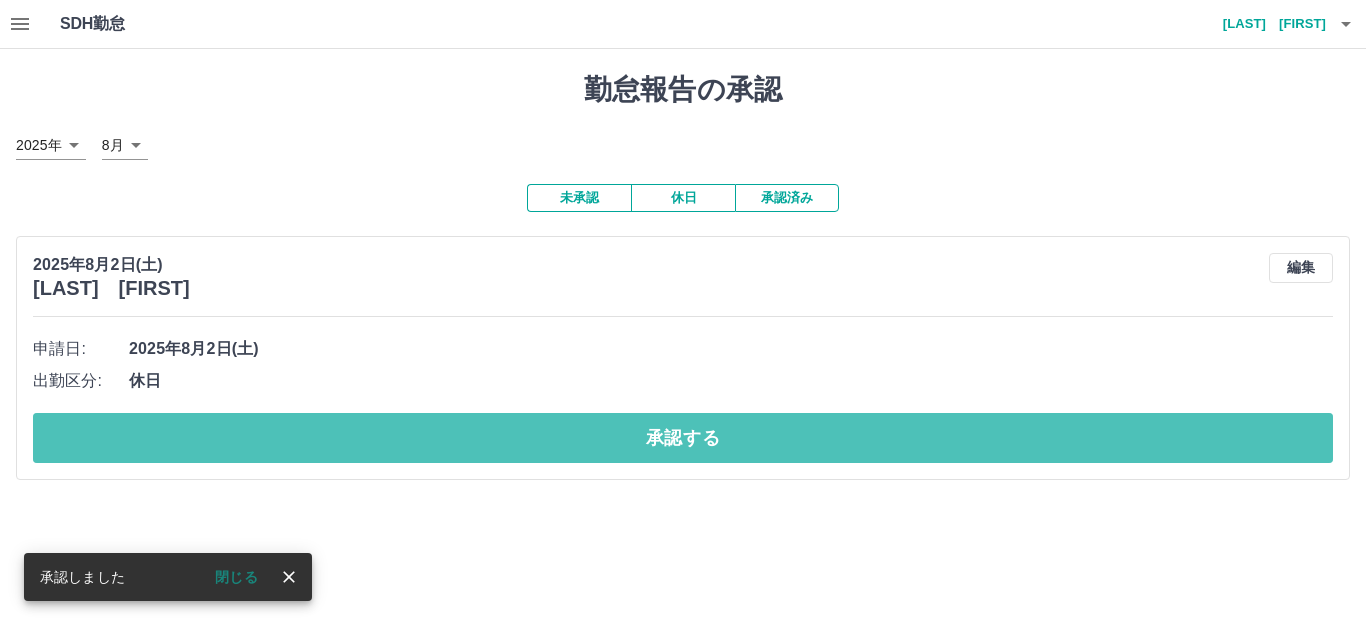 click on "承認する" at bounding box center [683, 438] 